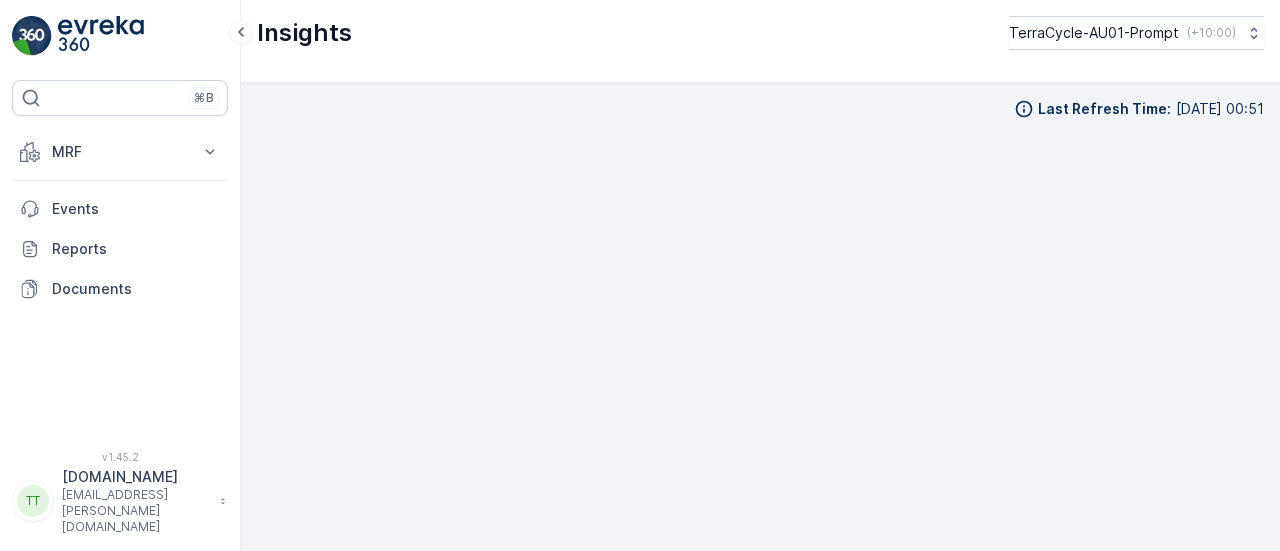 scroll, scrollTop: 0, scrollLeft: 0, axis: both 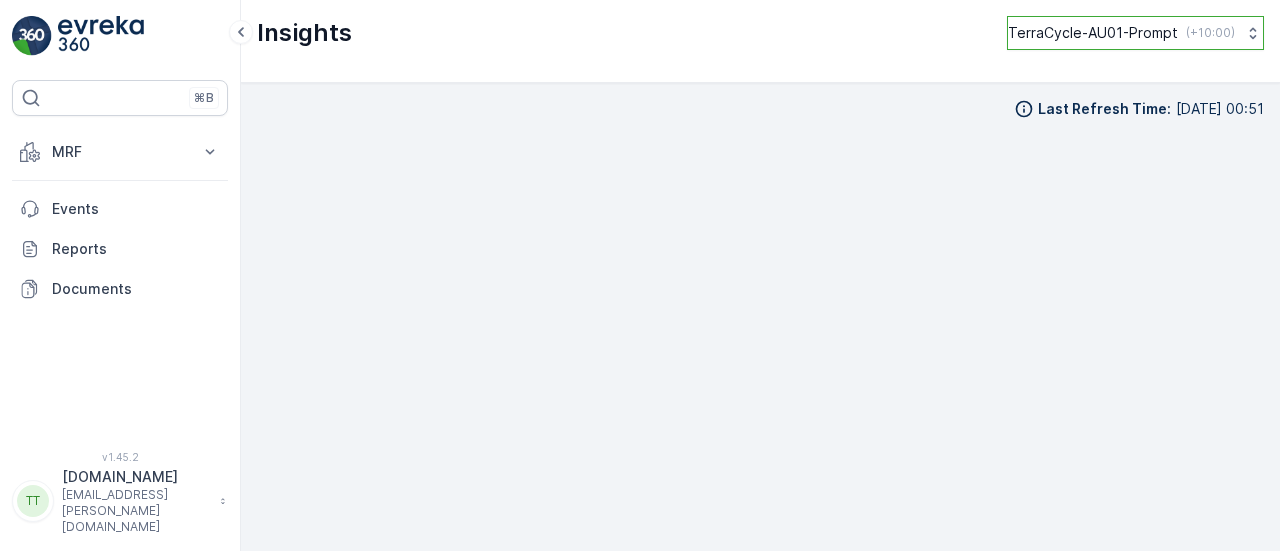 click on "TerraCycle-AU01-Prompt ( +10:00 )" at bounding box center (1135, 33) 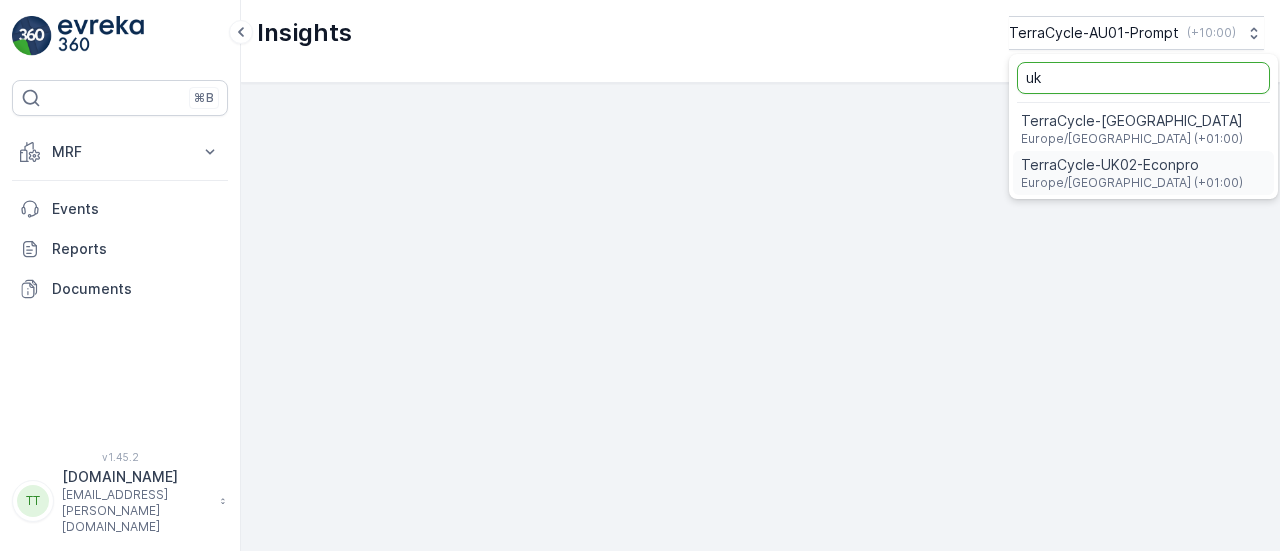 type on "uk" 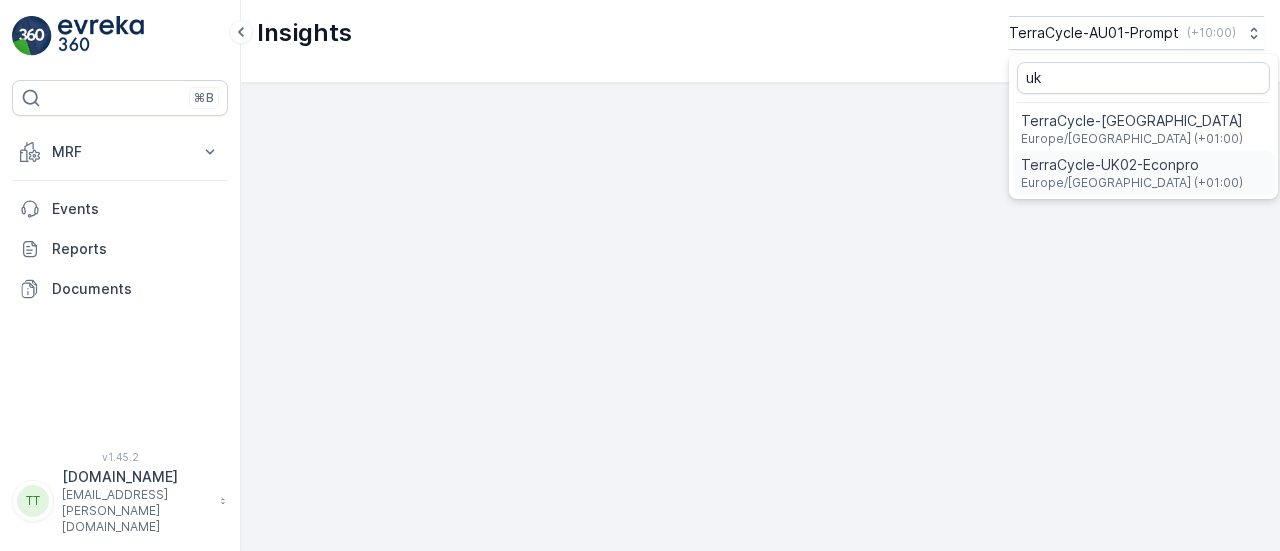 click on "Europe/[GEOGRAPHIC_DATA] (+01:00)" at bounding box center [1132, 183] 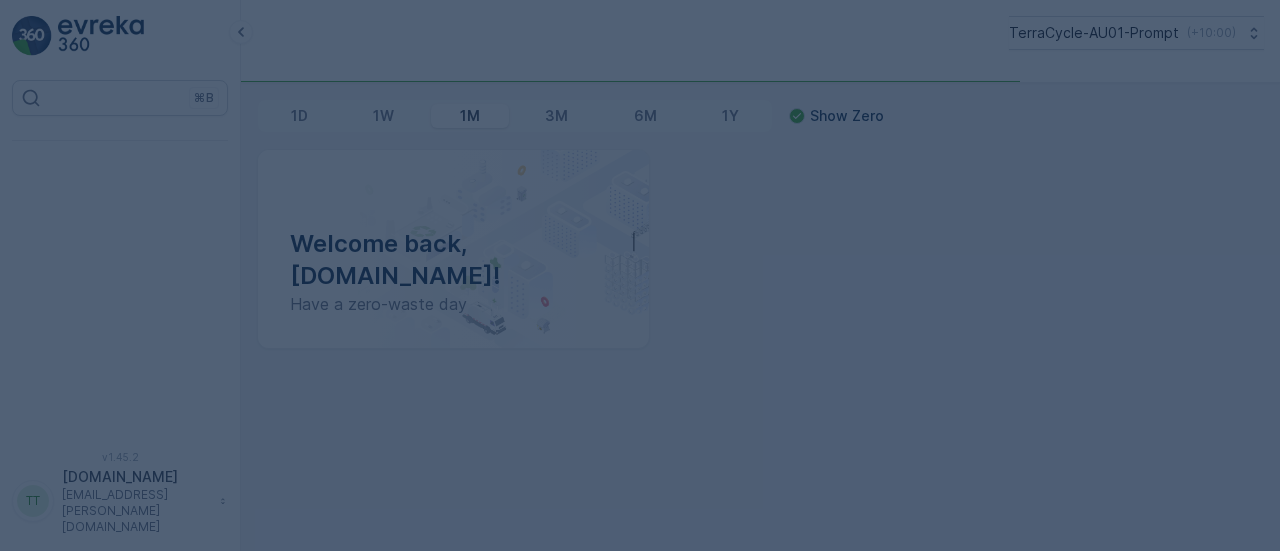 scroll, scrollTop: 0, scrollLeft: 0, axis: both 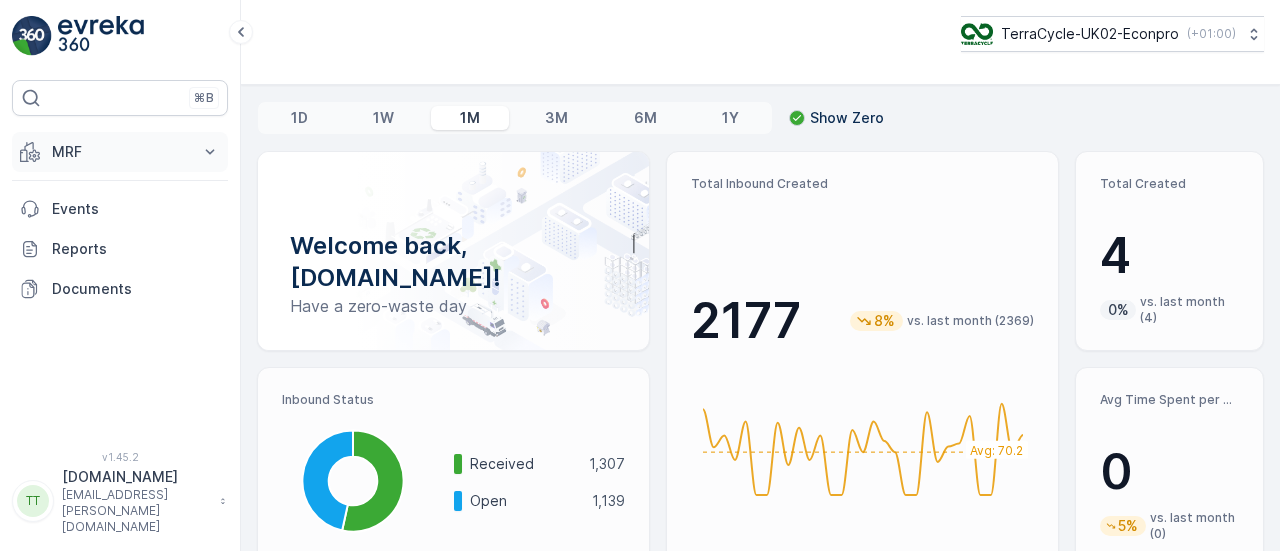 click on "MRF" at bounding box center [120, 152] 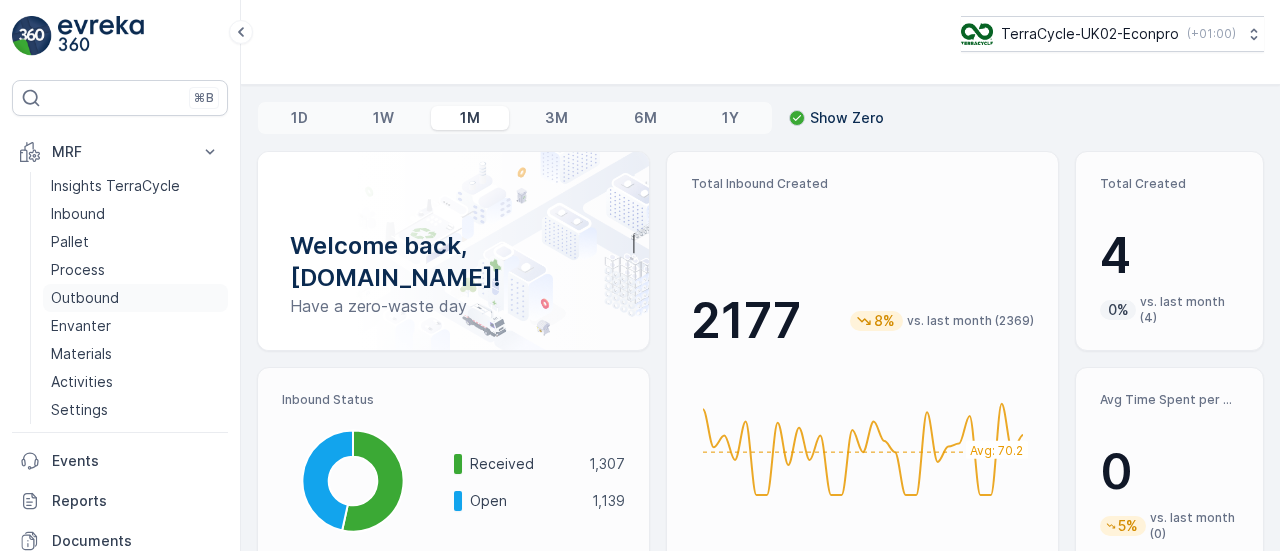 click on "Outbound" at bounding box center (85, 298) 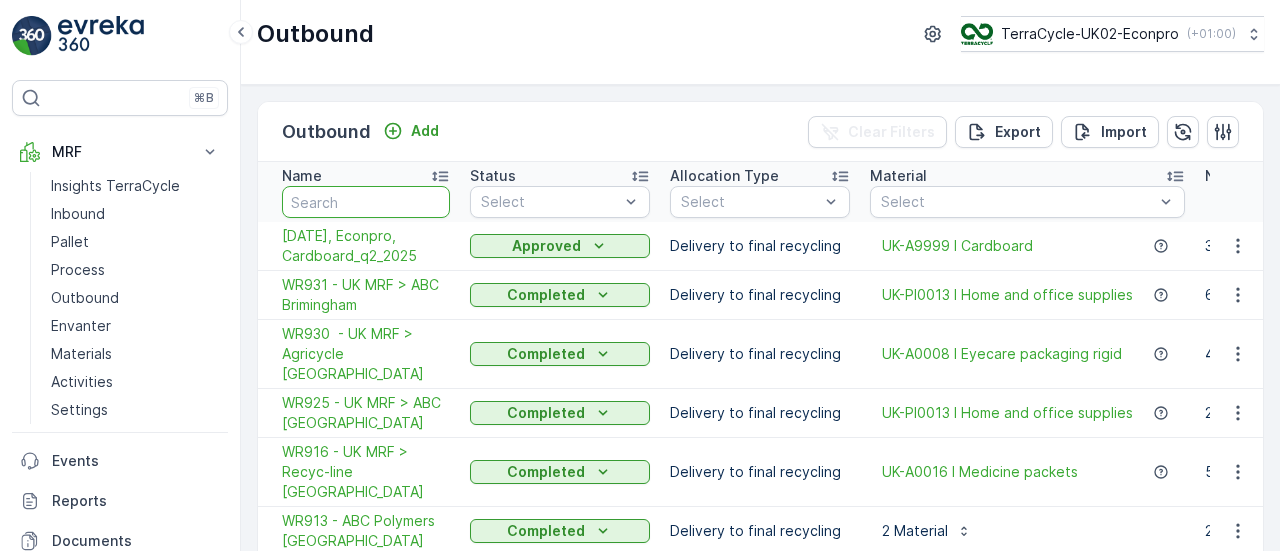 click at bounding box center [366, 202] 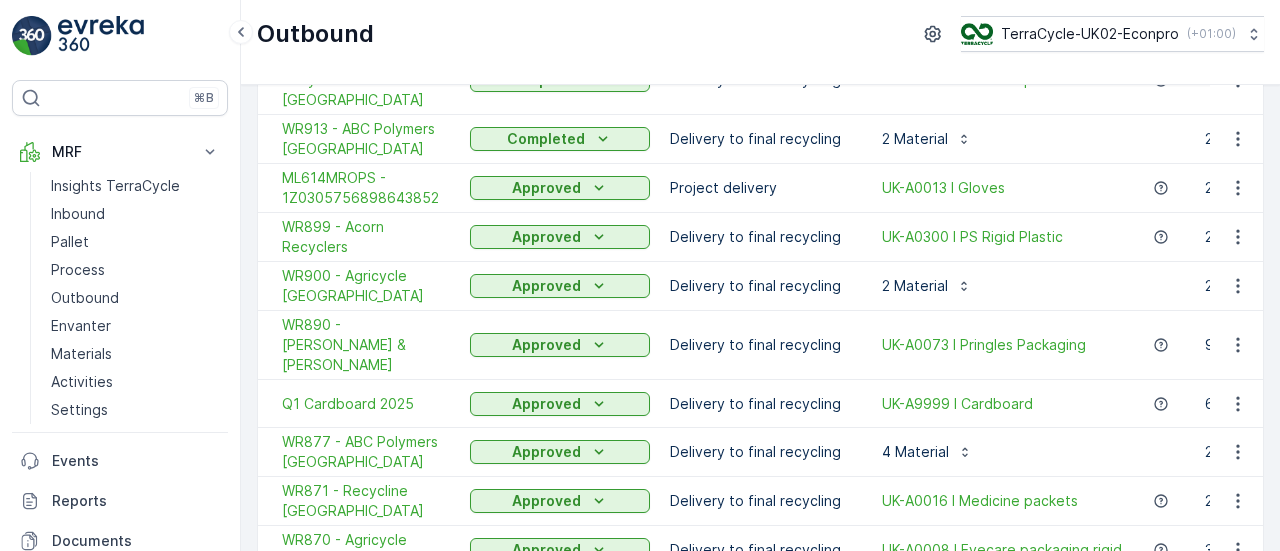 scroll, scrollTop: 395, scrollLeft: 0, axis: vertical 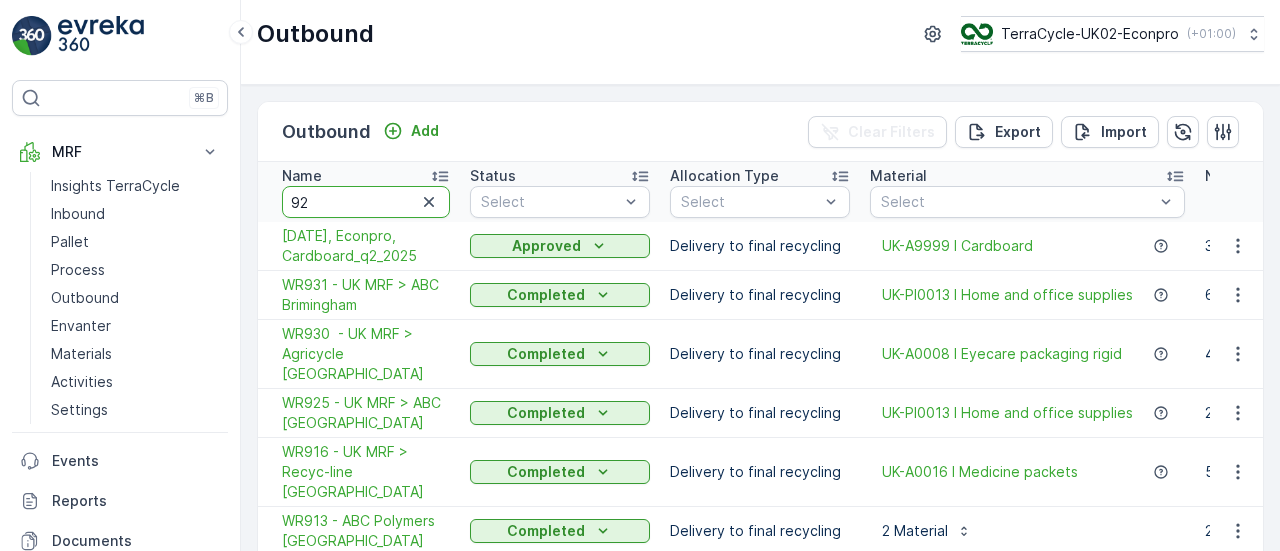 type on "925" 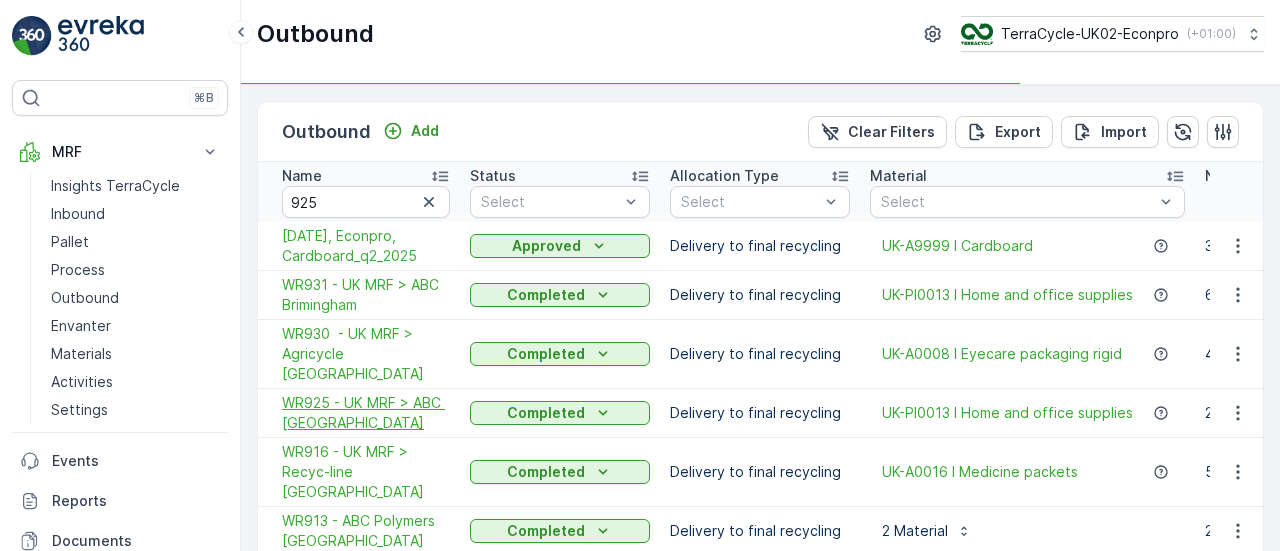 click on "WR925 - UK MRF > ABC Birmingham" at bounding box center (366, 413) 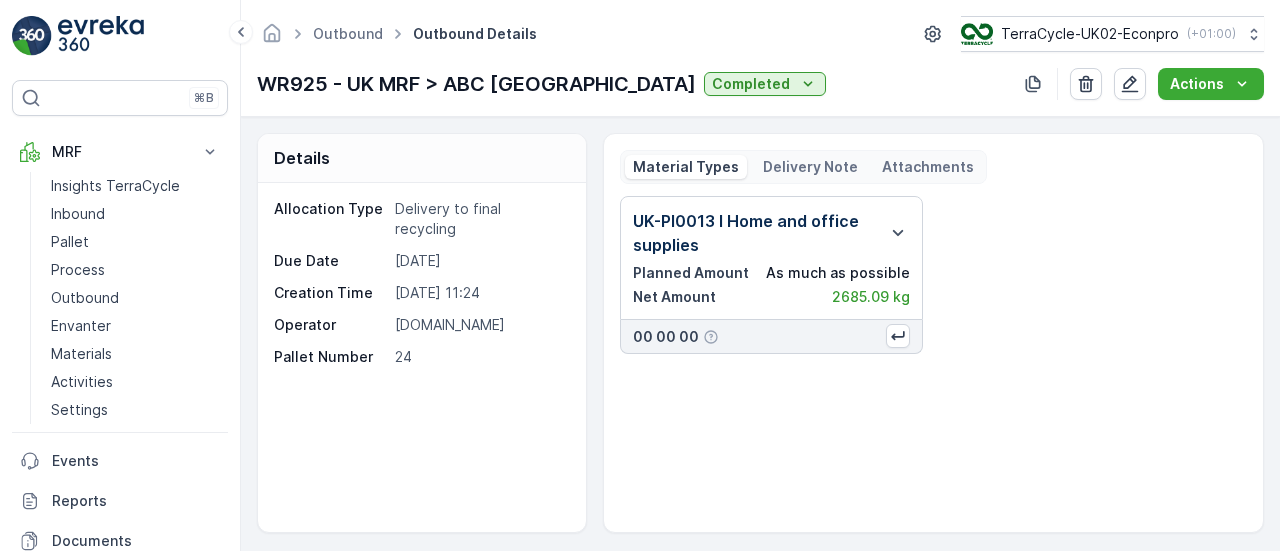 scroll, scrollTop: 90, scrollLeft: 0, axis: vertical 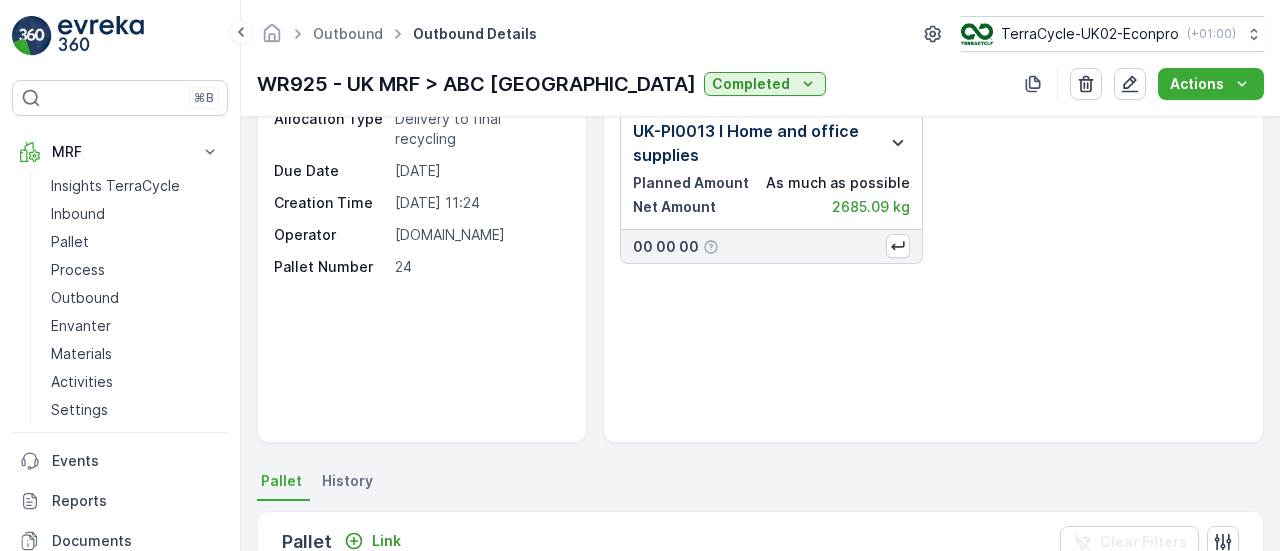 click 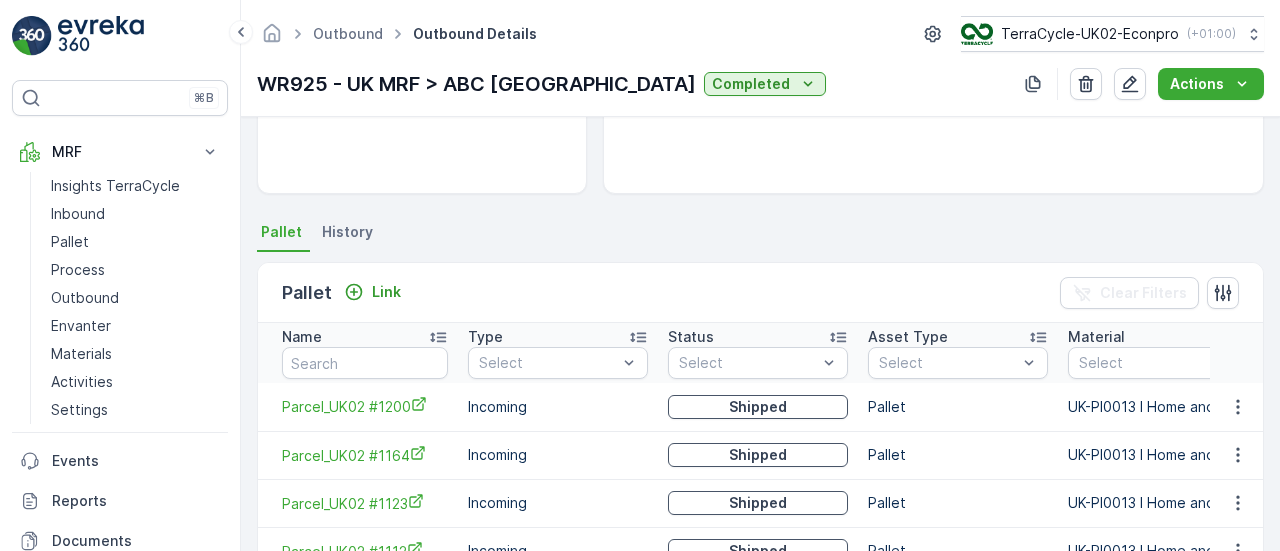 scroll, scrollTop: 344, scrollLeft: 0, axis: vertical 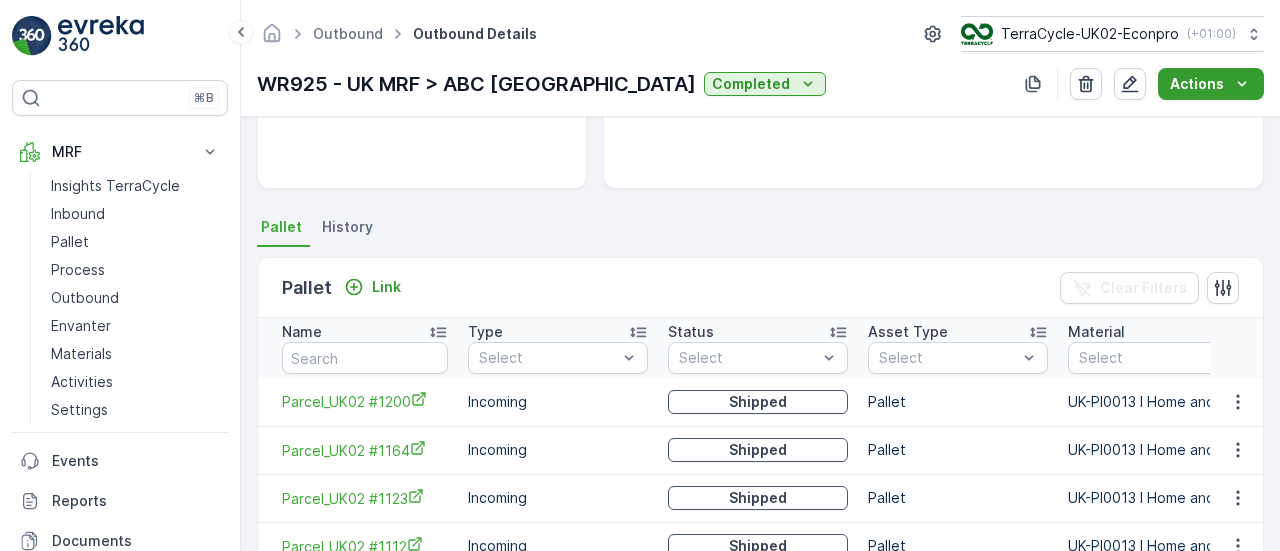 click on "Actions" at bounding box center (1197, 84) 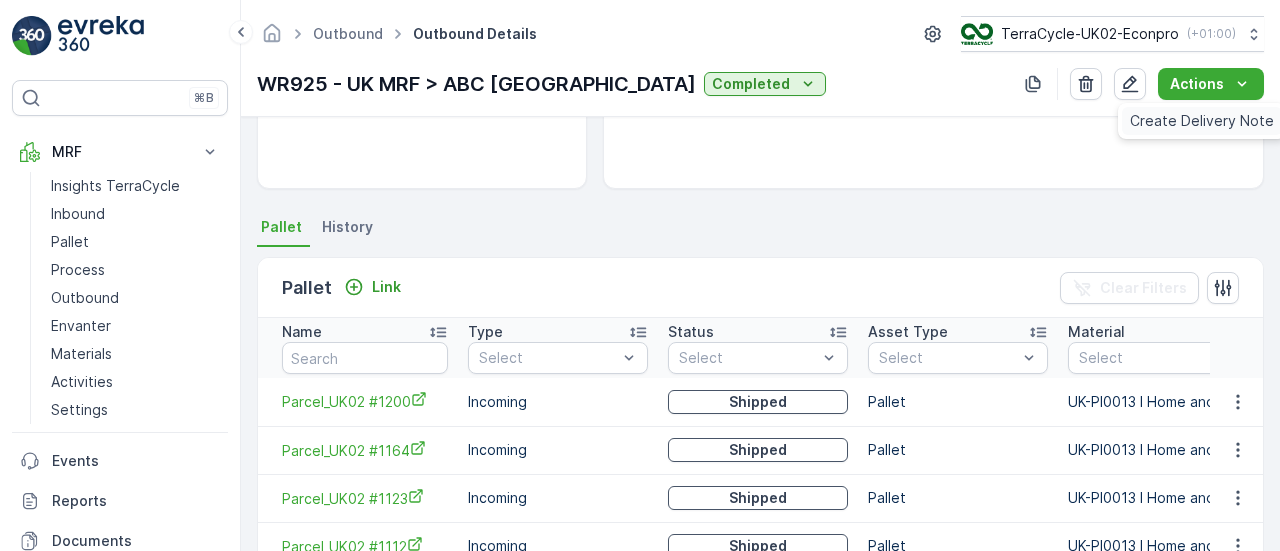 click on "Create Delivery Note" at bounding box center [1202, 121] 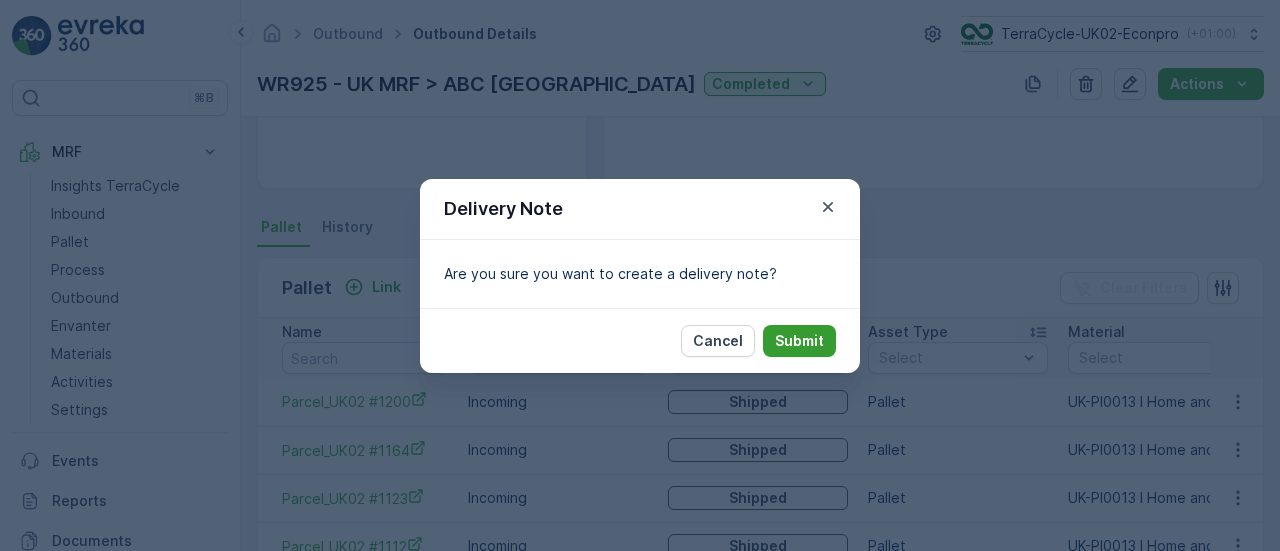 click on "Submit" at bounding box center (799, 341) 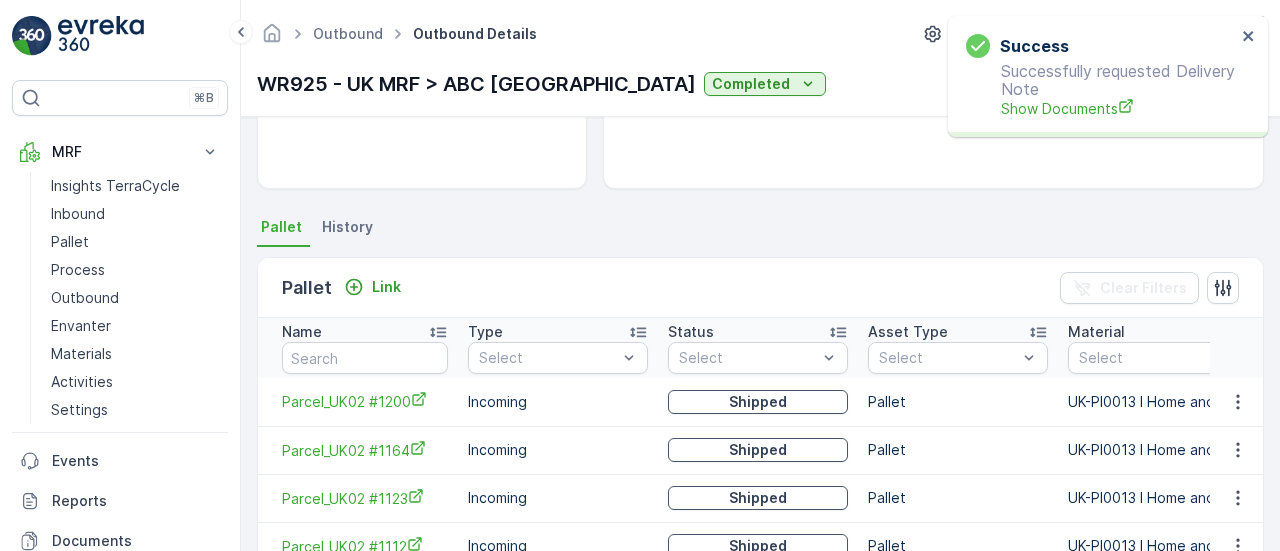scroll, scrollTop: 0, scrollLeft: 0, axis: both 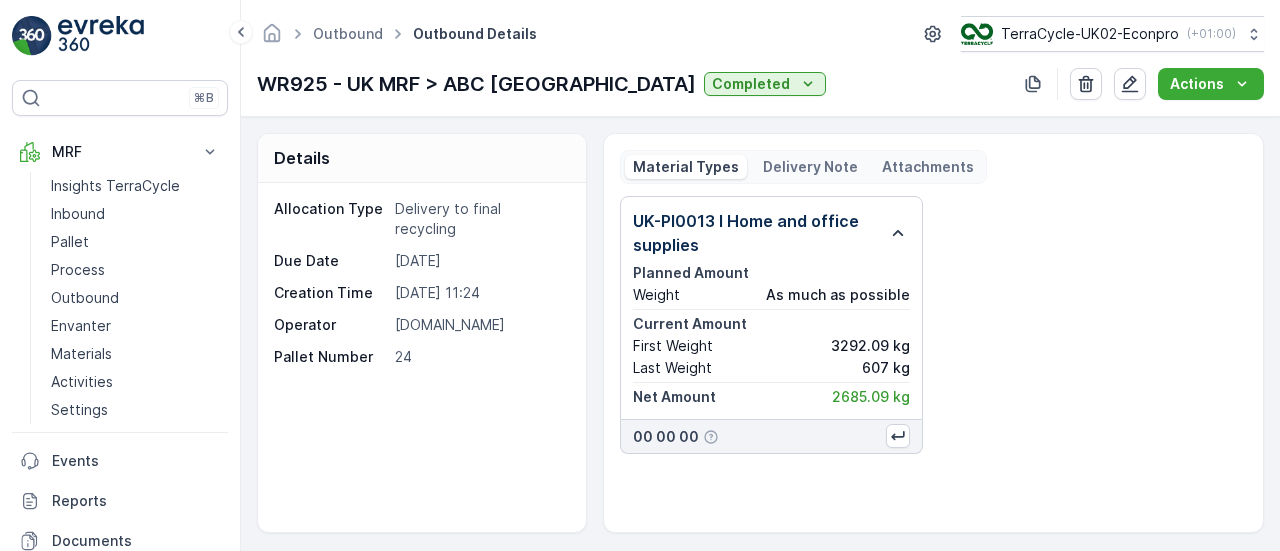 click on "Delivery Note" at bounding box center (810, 167) 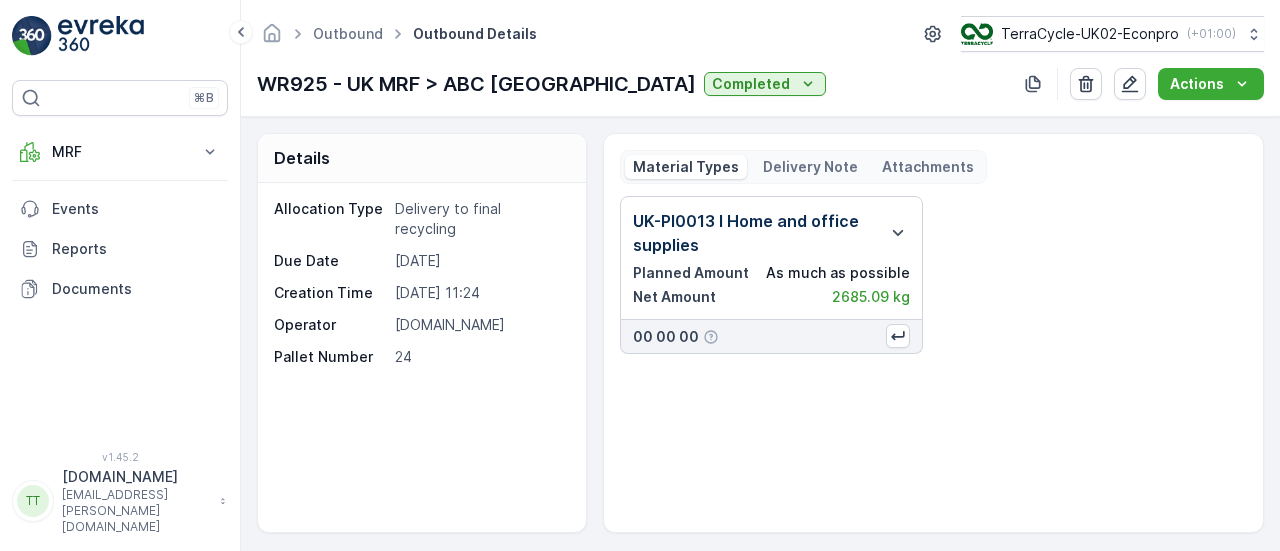 scroll, scrollTop: 0, scrollLeft: 0, axis: both 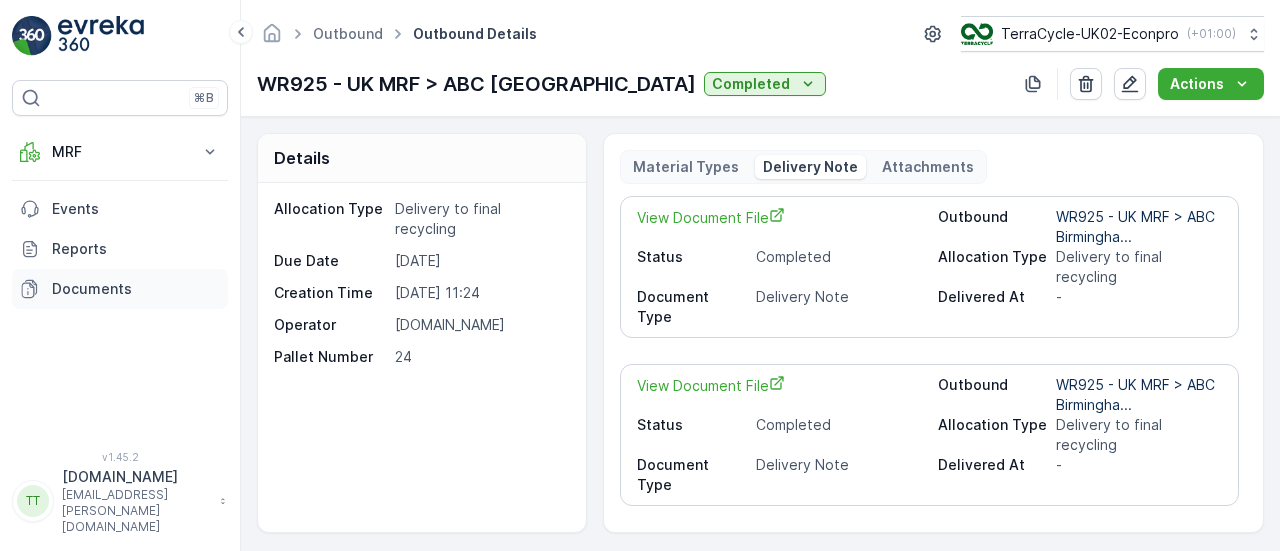 click on "Documents" at bounding box center (136, 289) 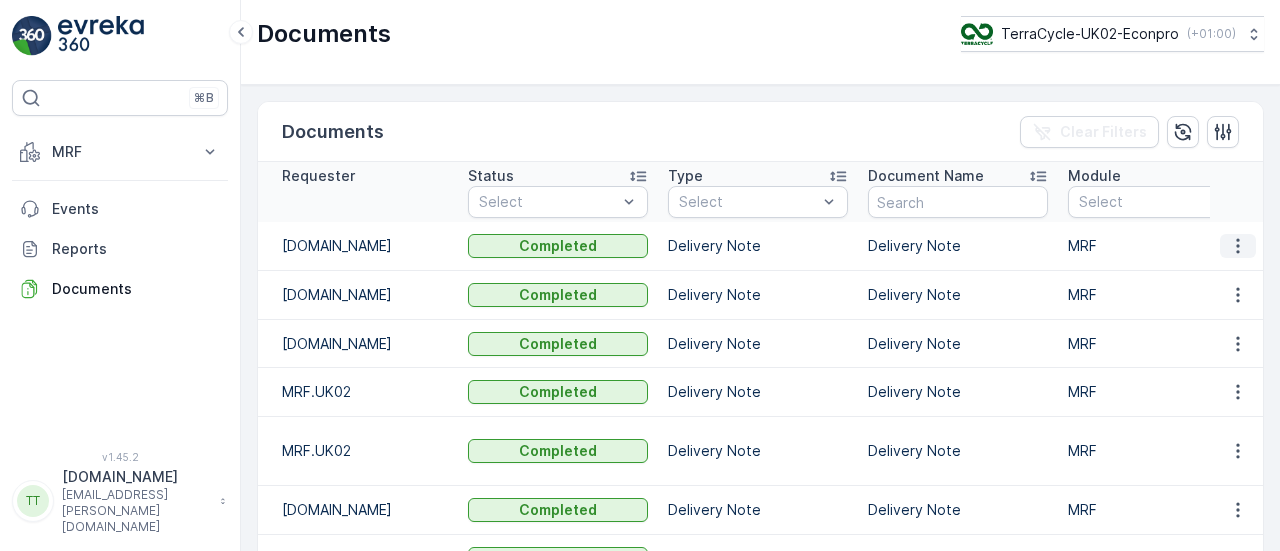 click 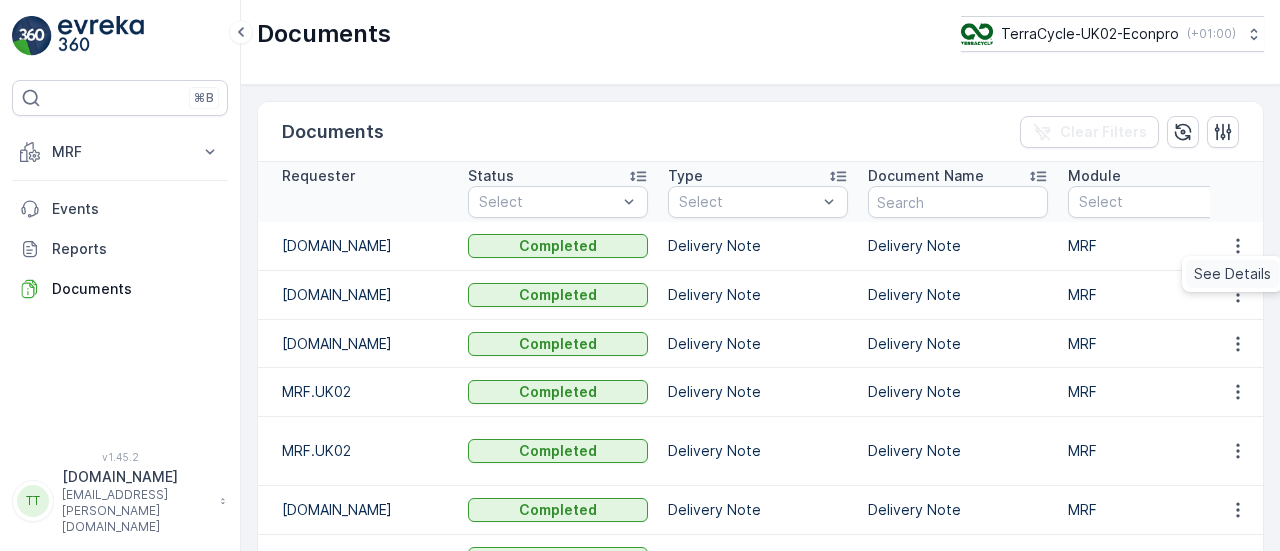 click on "See Details" at bounding box center (1232, 274) 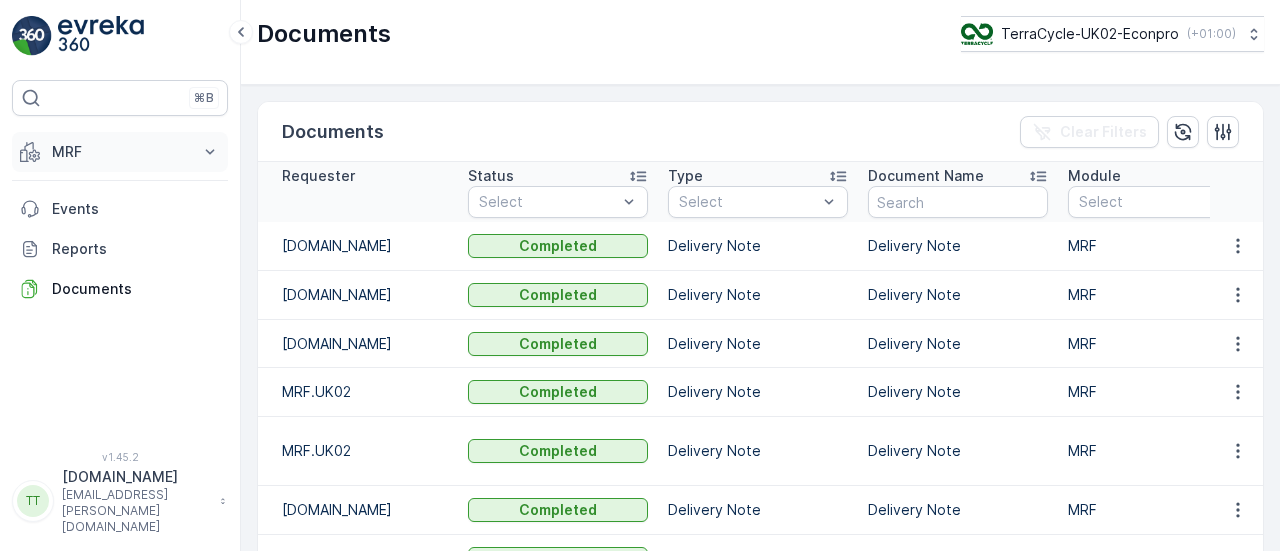 click on "MRF" at bounding box center (120, 152) 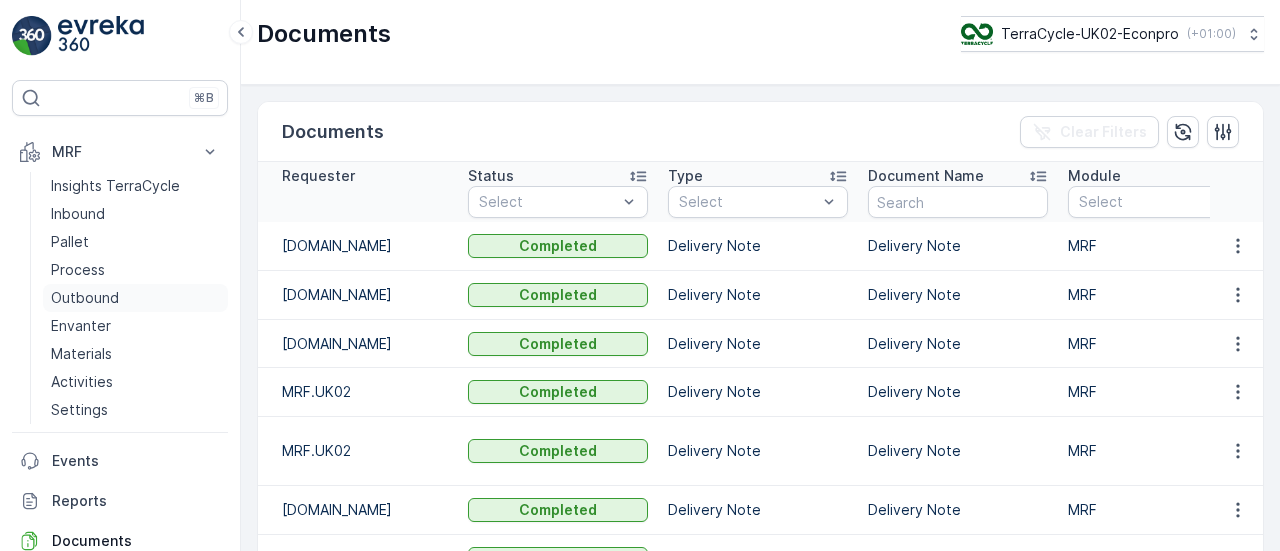 click on "Outbound" at bounding box center (85, 298) 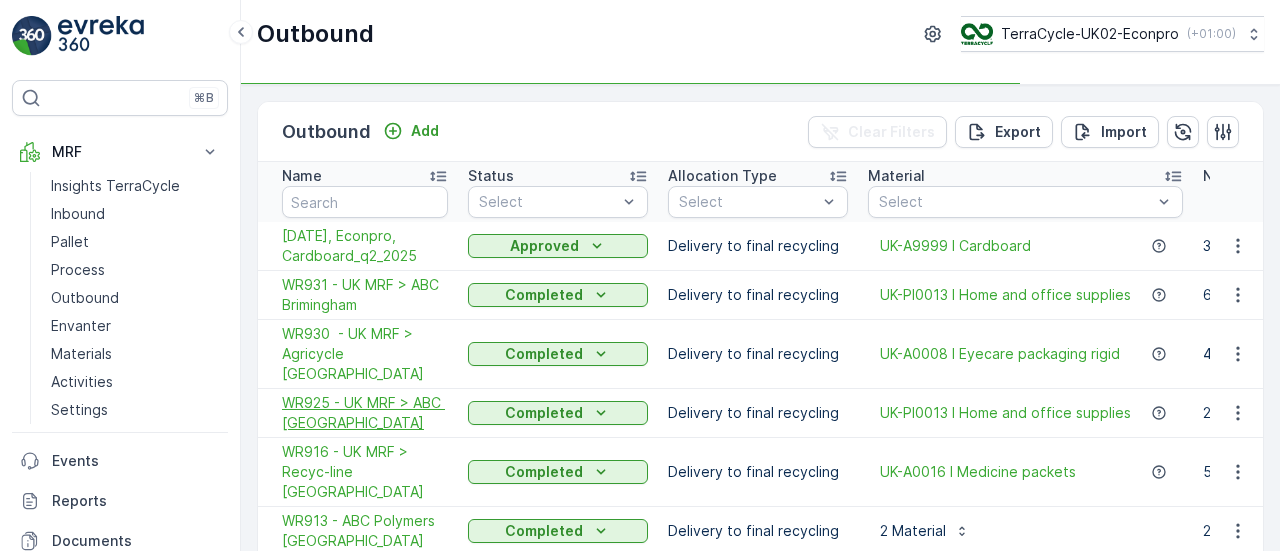 click on "WR925 - UK MRF > ABC Birmingham" at bounding box center (365, 413) 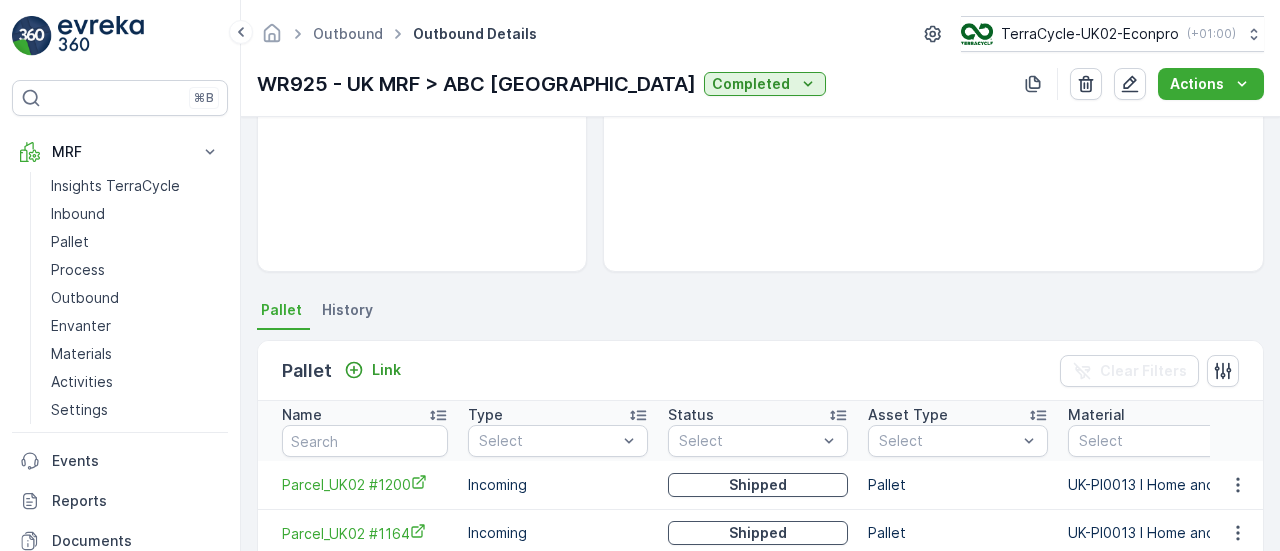 scroll, scrollTop: 262, scrollLeft: 0, axis: vertical 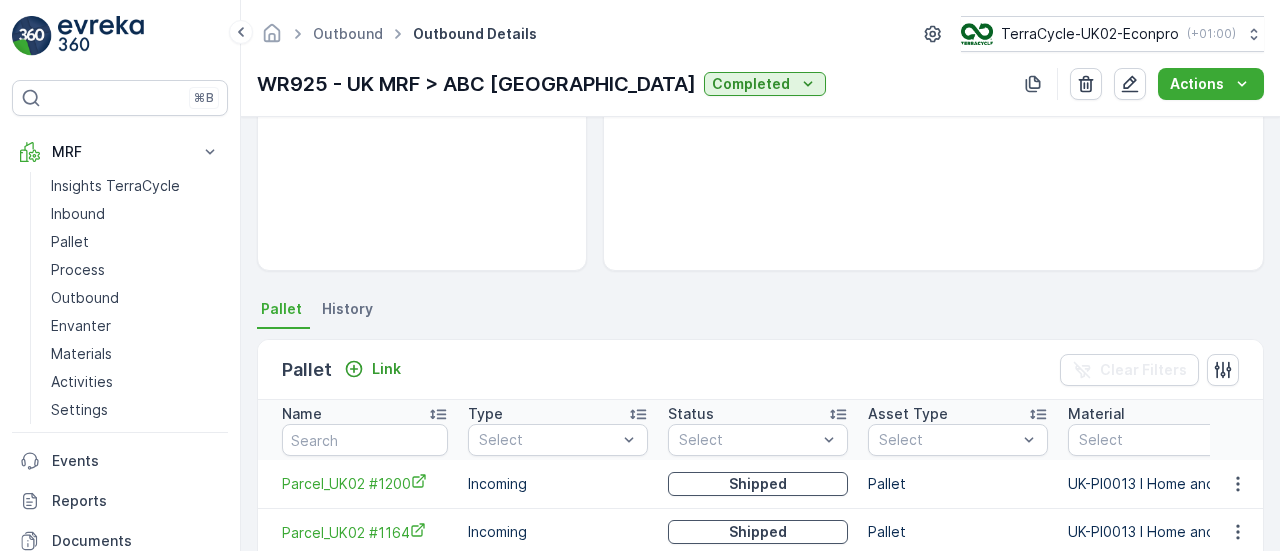 click on "History" at bounding box center [347, 309] 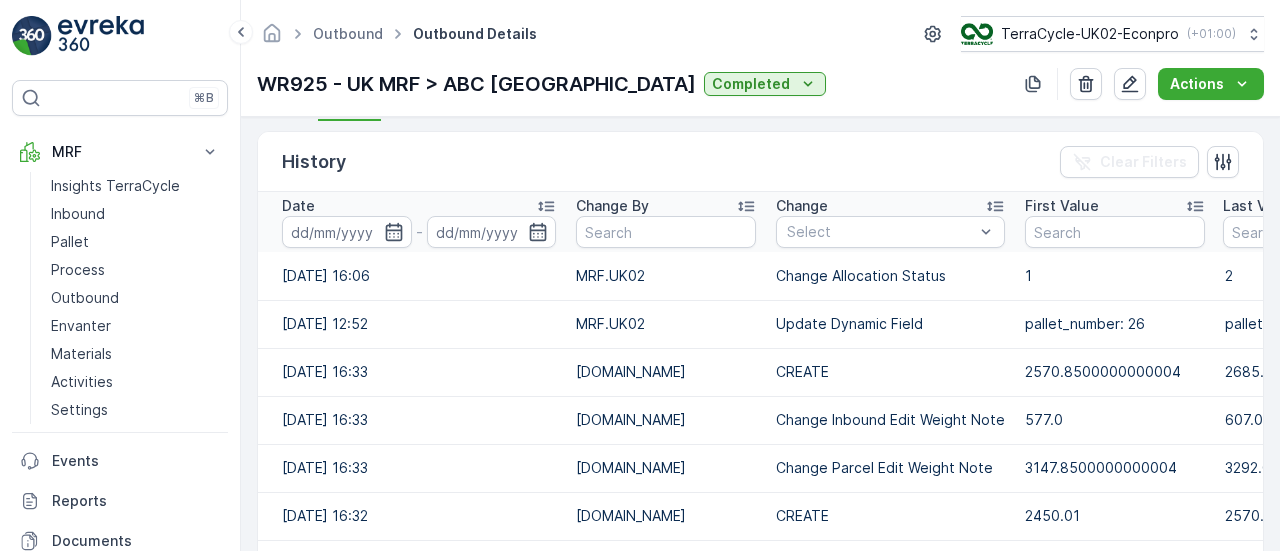 scroll, scrollTop: 480, scrollLeft: 0, axis: vertical 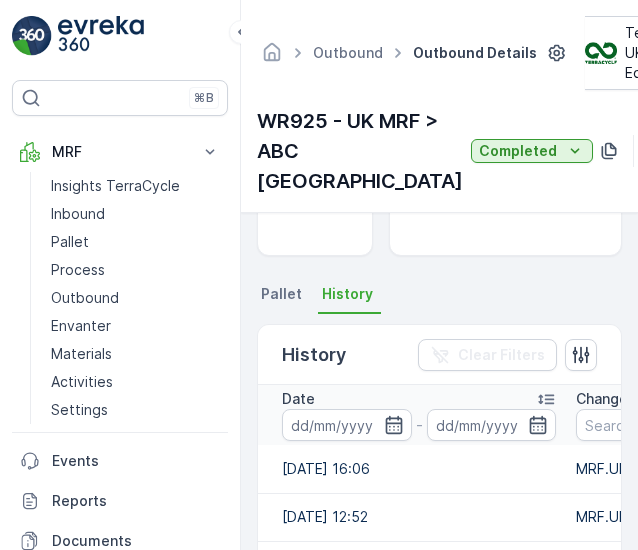 click on "Pallet" at bounding box center [281, 294] 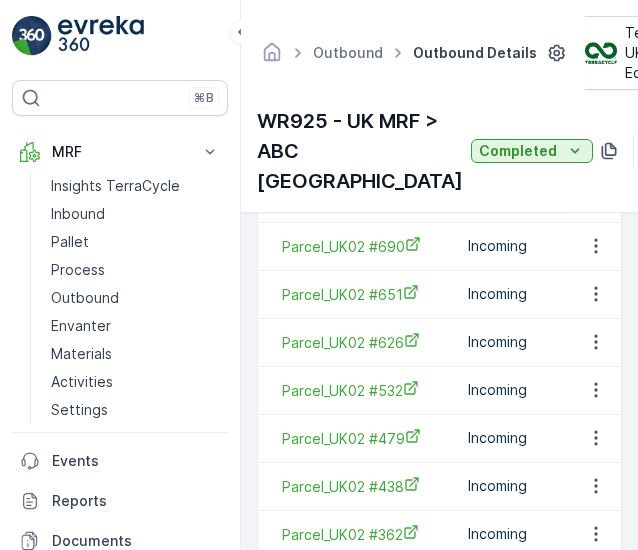 scroll, scrollTop: 1568, scrollLeft: 0, axis: vertical 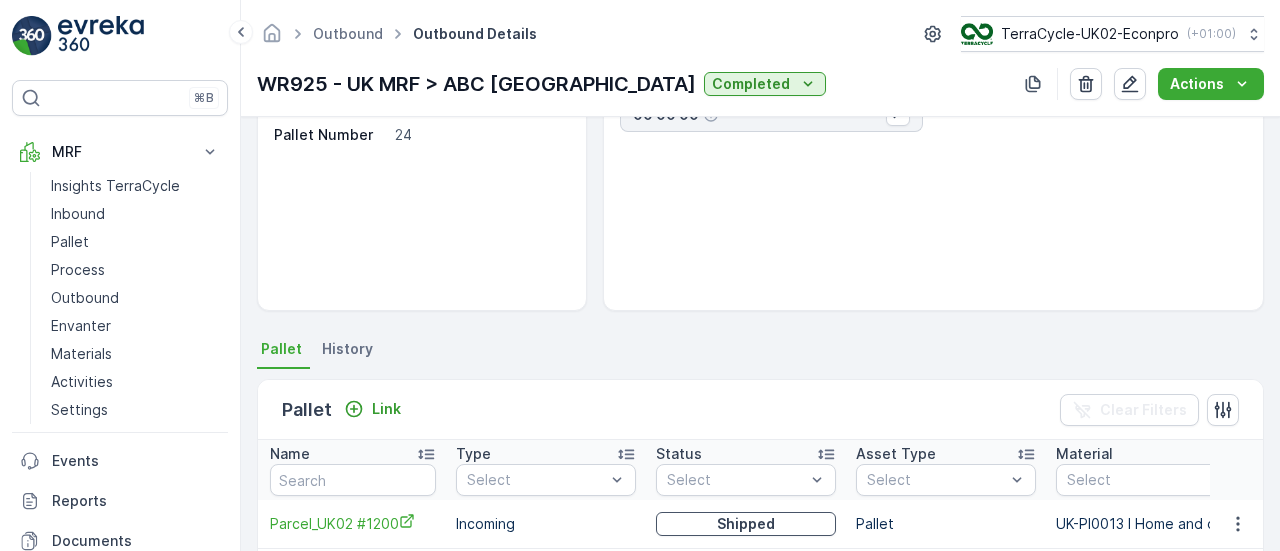 click on "History" at bounding box center [347, 349] 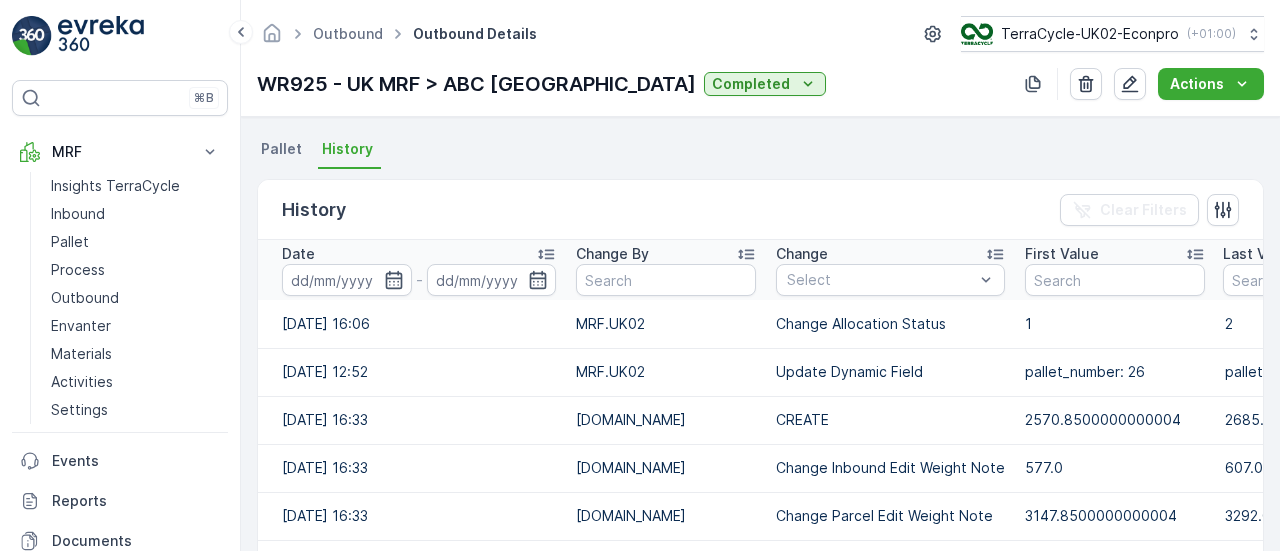 scroll, scrollTop: 432, scrollLeft: 0, axis: vertical 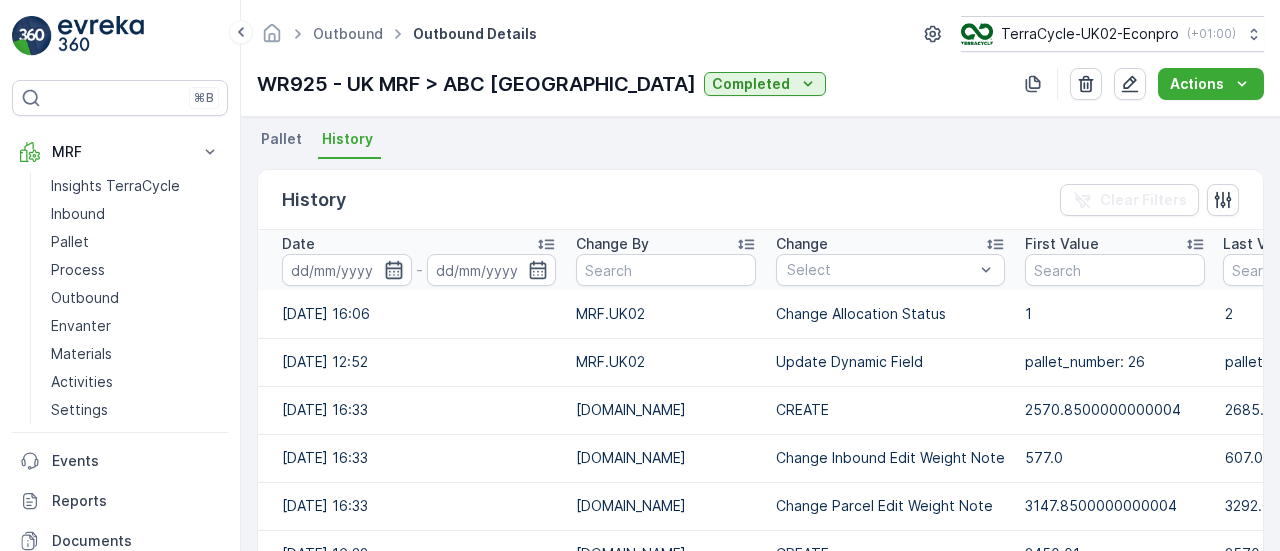 click 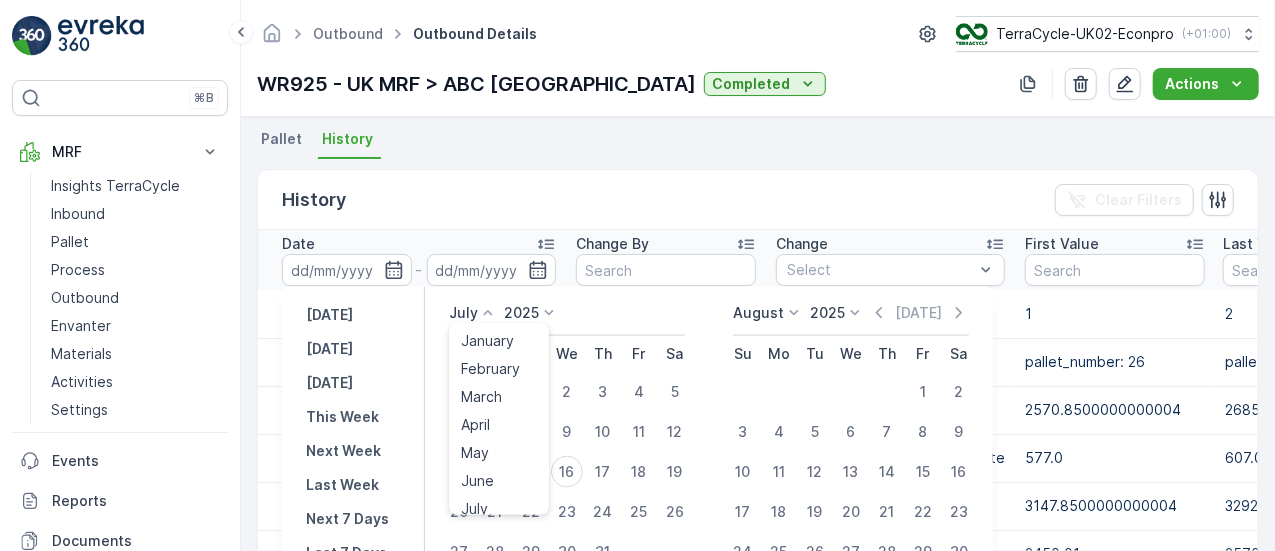 click on "July January February March April May June July August September October November December" at bounding box center (473, 313) 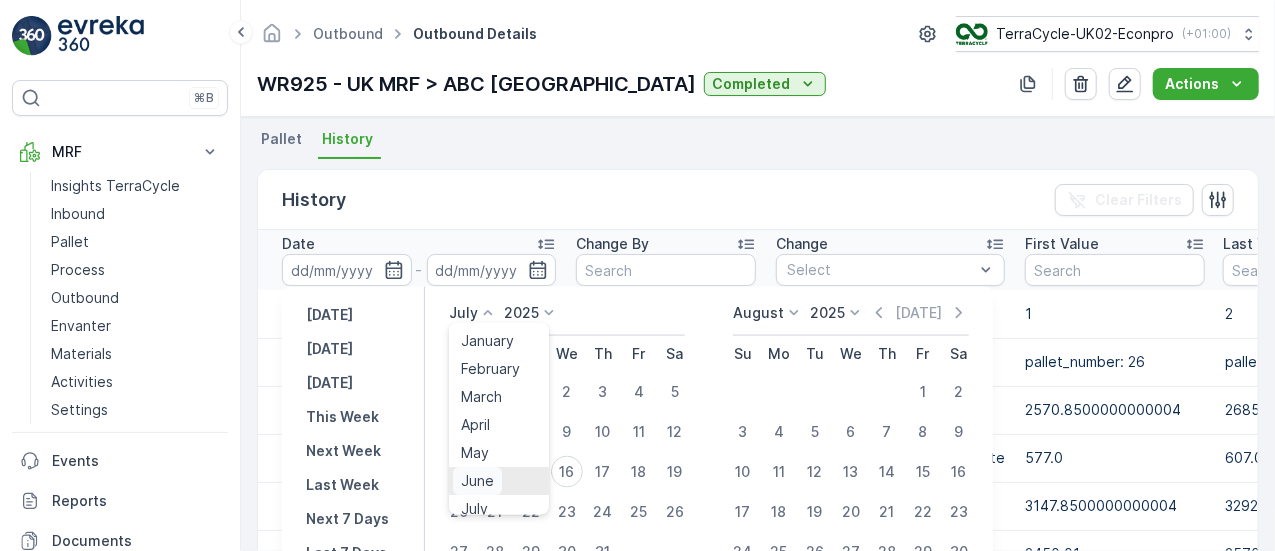click on "June" at bounding box center (477, 481) 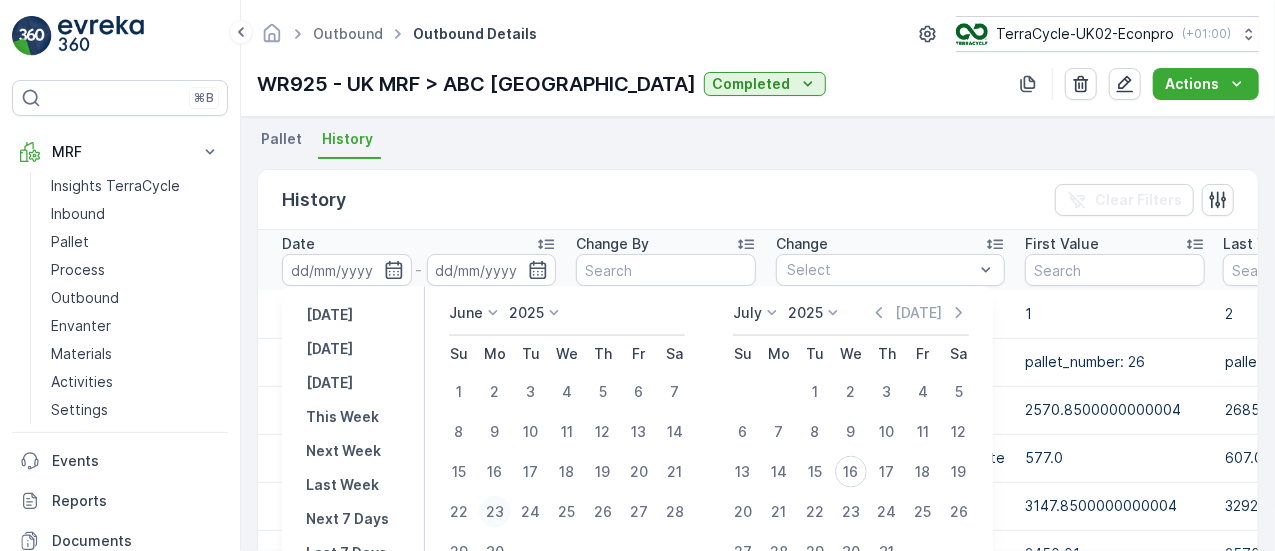 click on "23" at bounding box center (495, 512) 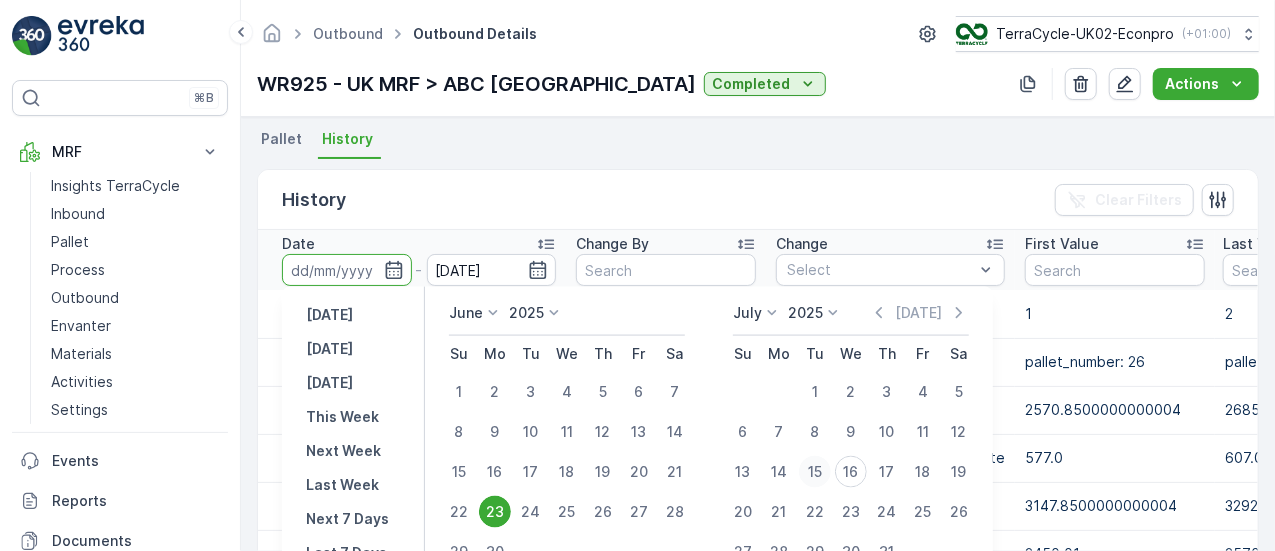 click on "15" at bounding box center (815, 472) 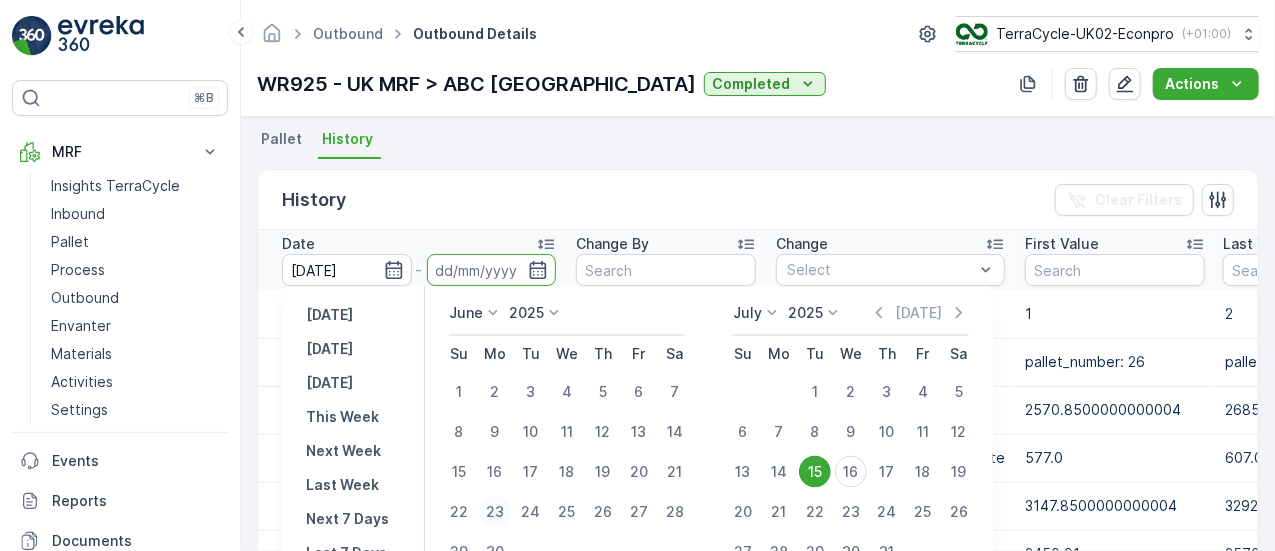click on "23" at bounding box center [495, 512] 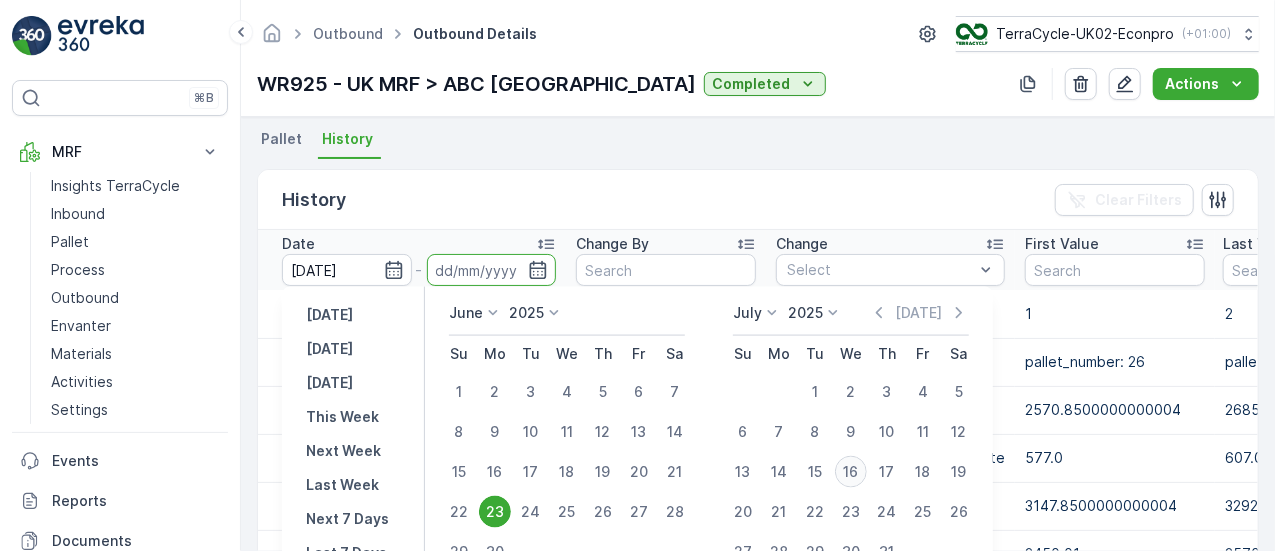 click on "16" at bounding box center [851, 472] 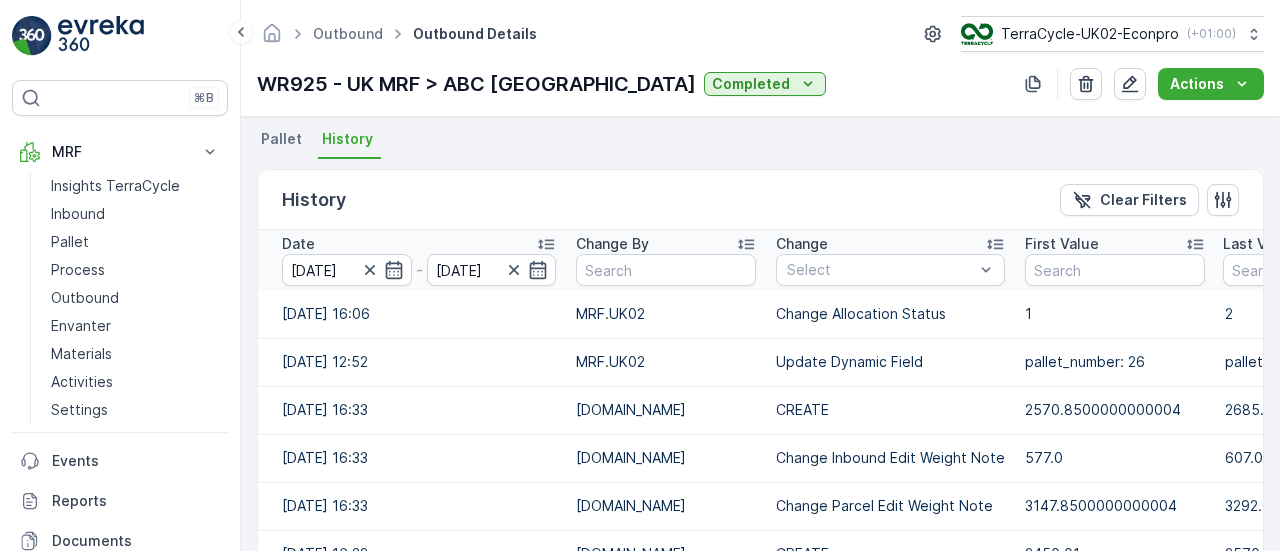 click 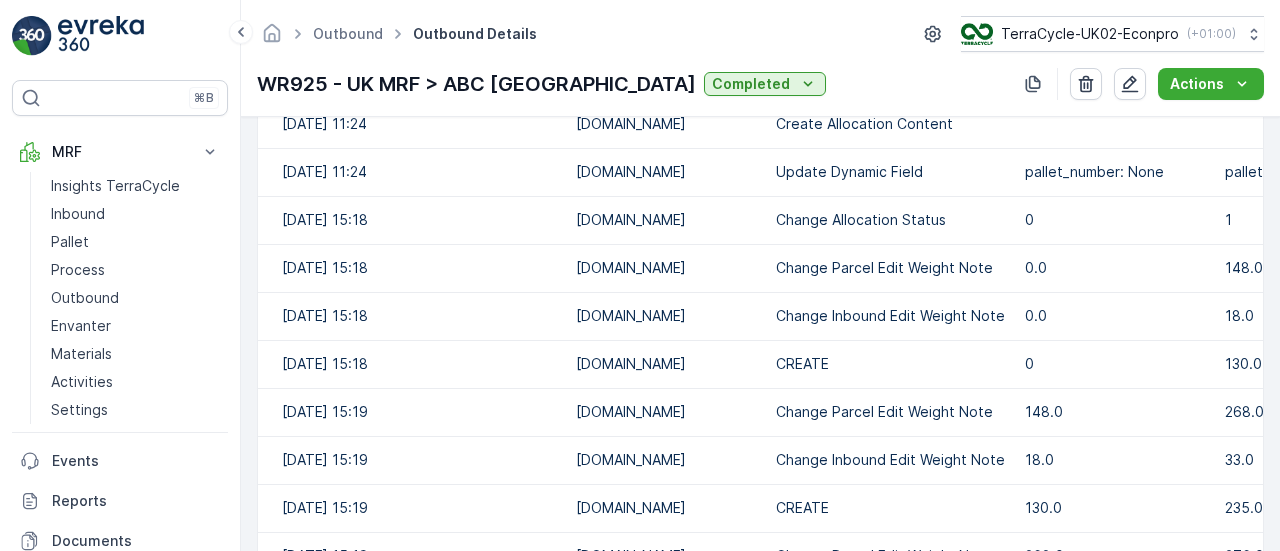 scroll, scrollTop: 673, scrollLeft: 0, axis: vertical 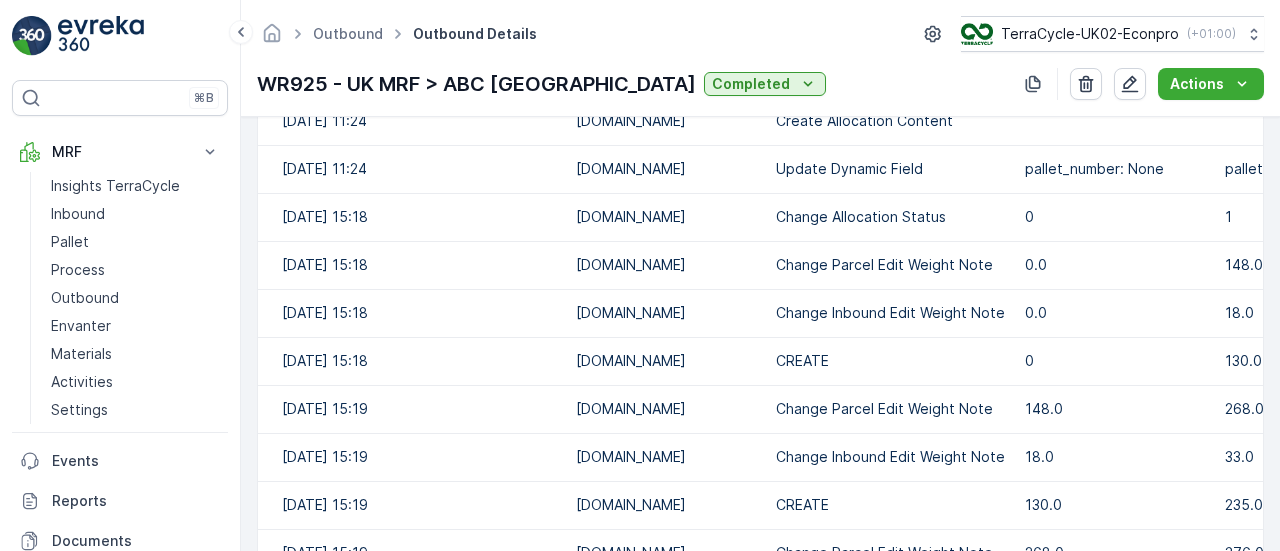 click on "CREATE" at bounding box center (890, 361) 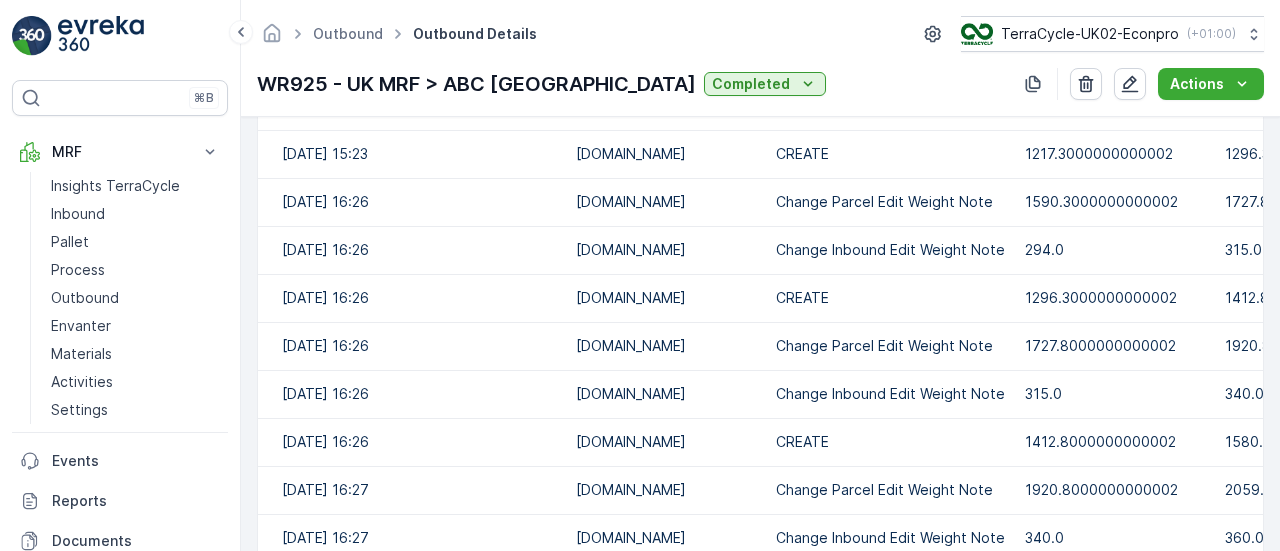 scroll, scrollTop: 2663, scrollLeft: 0, axis: vertical 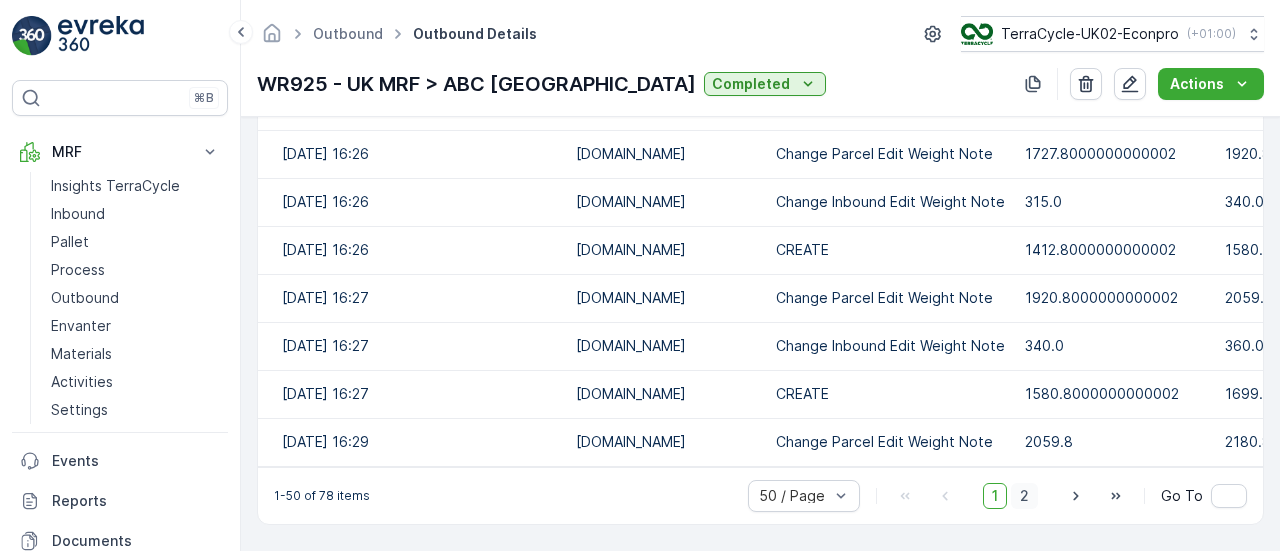 click on "2" at bounding box center (1024, 496) 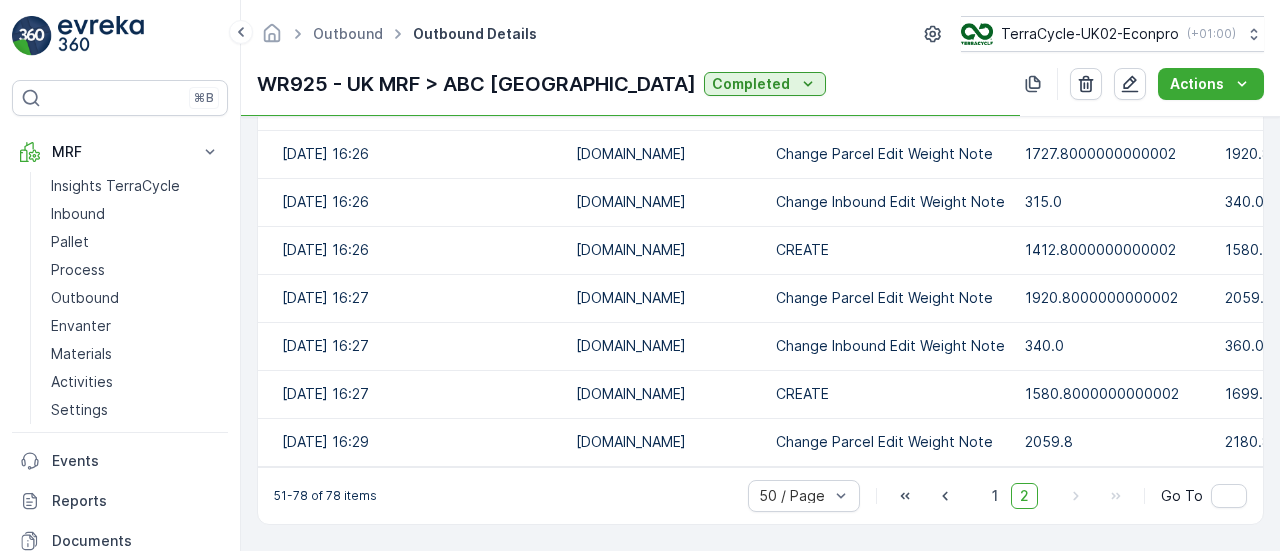 scroll, scrollTop: 1607, scrollLeft: 0, axis: vertical 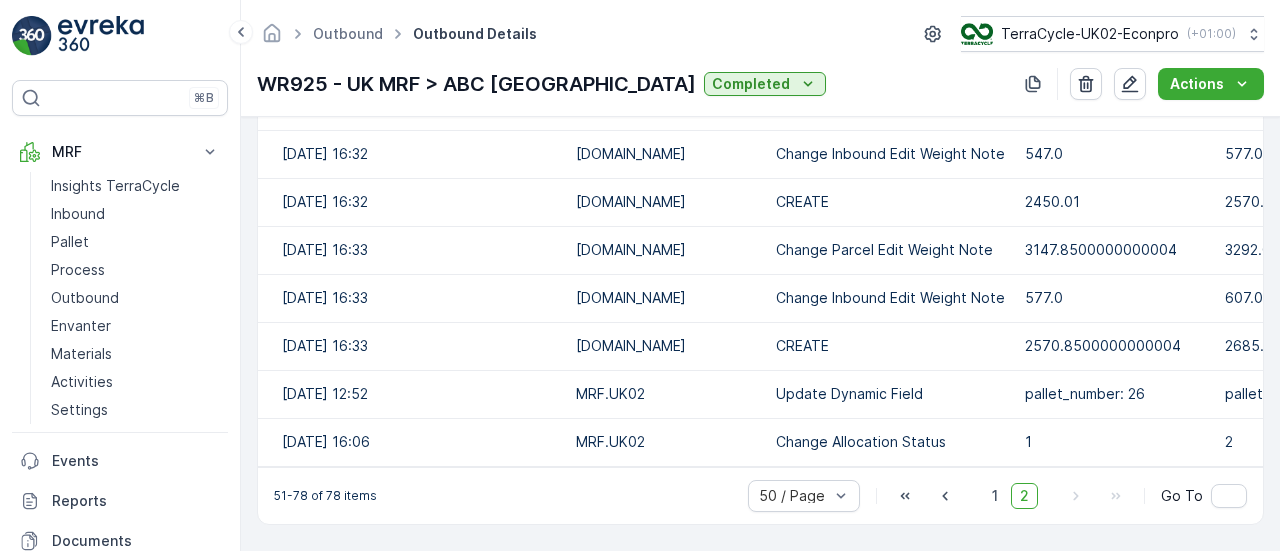 click on "[DOMAIN_NAME]" at bounding box center [666, 298] 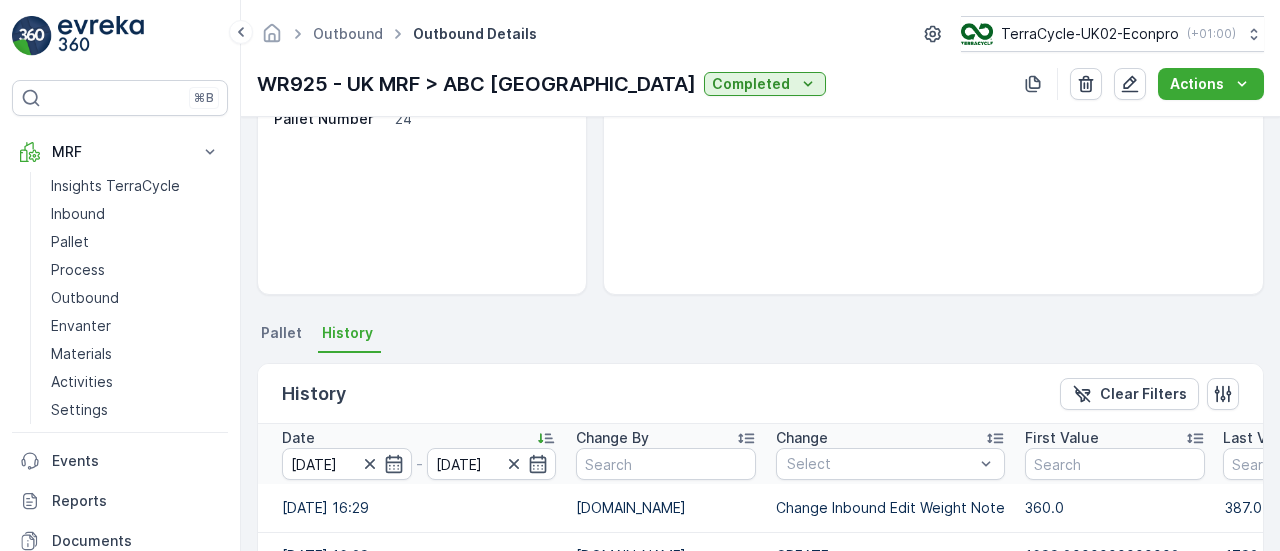scroll, scrollTop: 262, scrollLeft: 0, axis: vertical 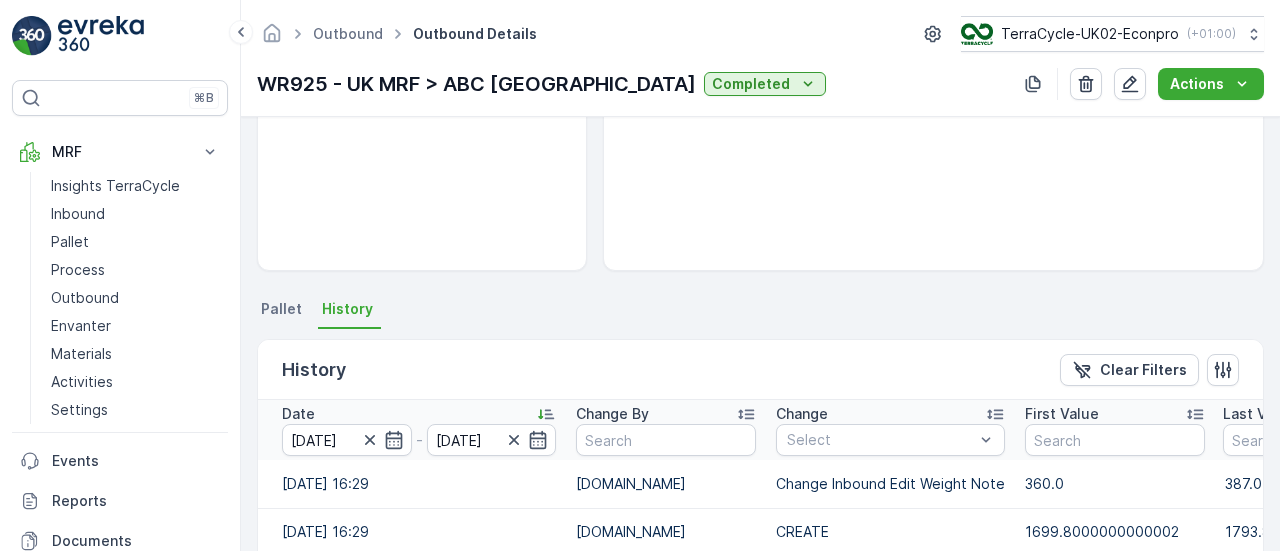 click on "Pallet" at bounding box center (281, 309) 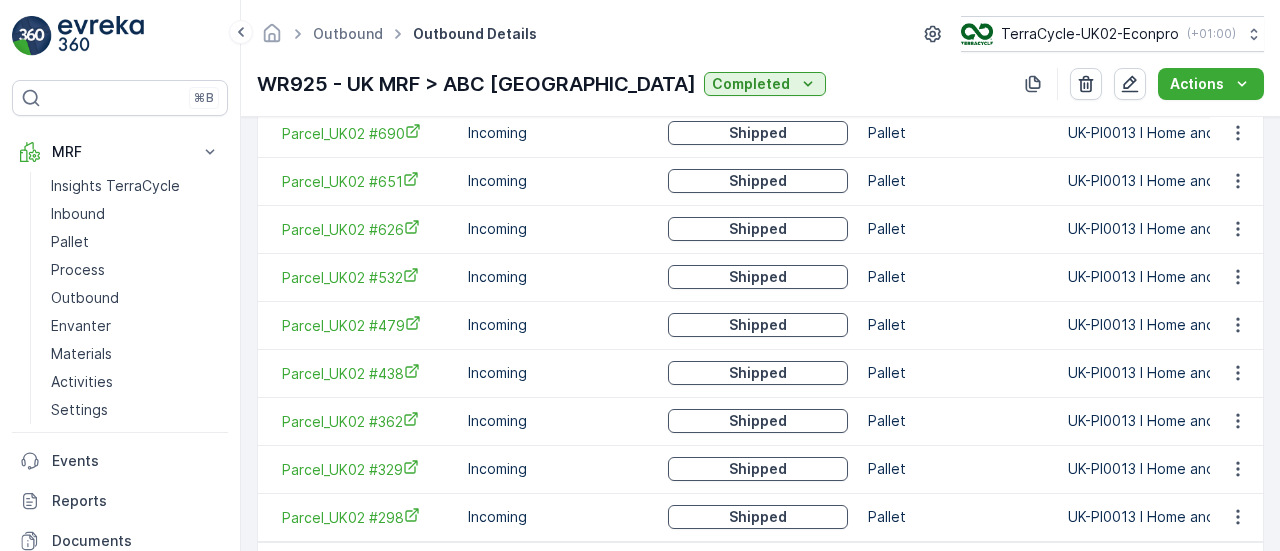 scroll, scrollTop: 1415, scrollLeft: 0, axis: vertical 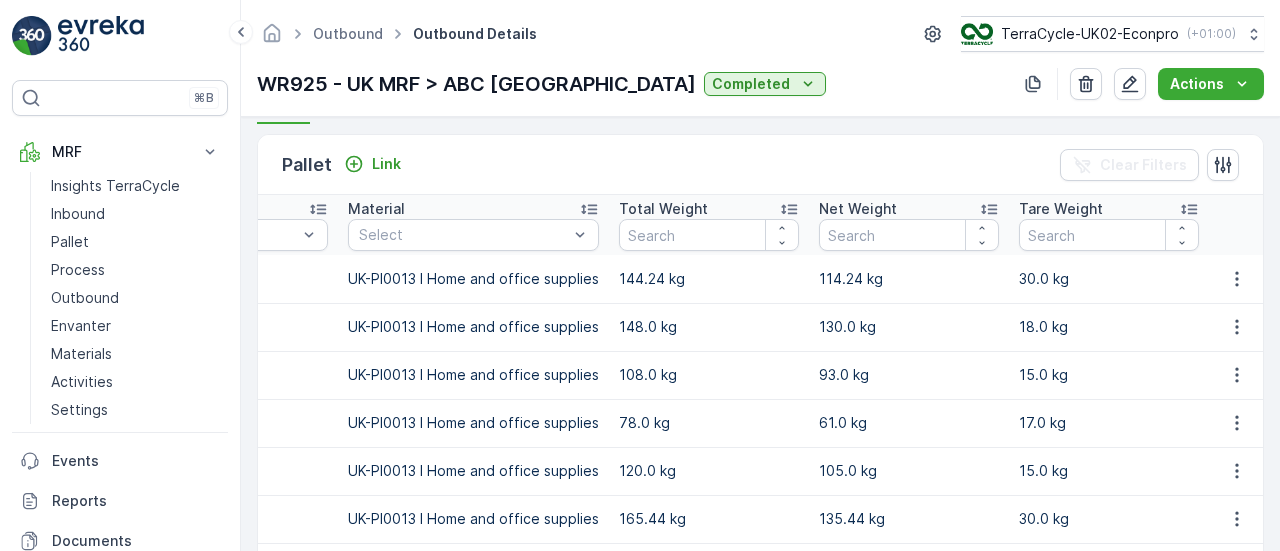 click 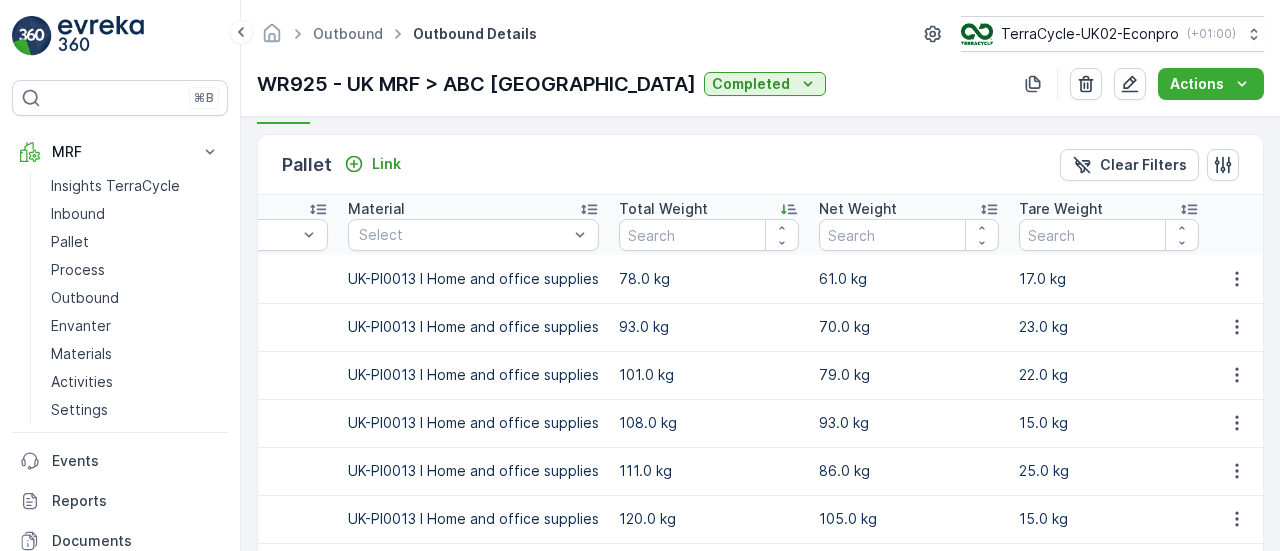 click 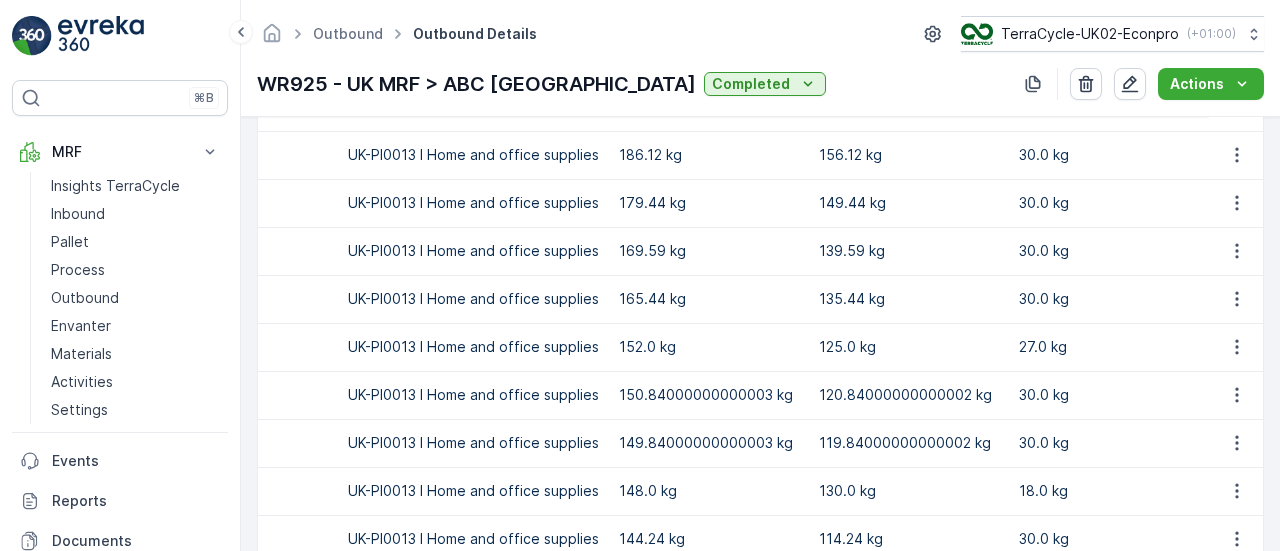 scroll, scrollTop: 645, scrollLeft: 0, axis: vertical 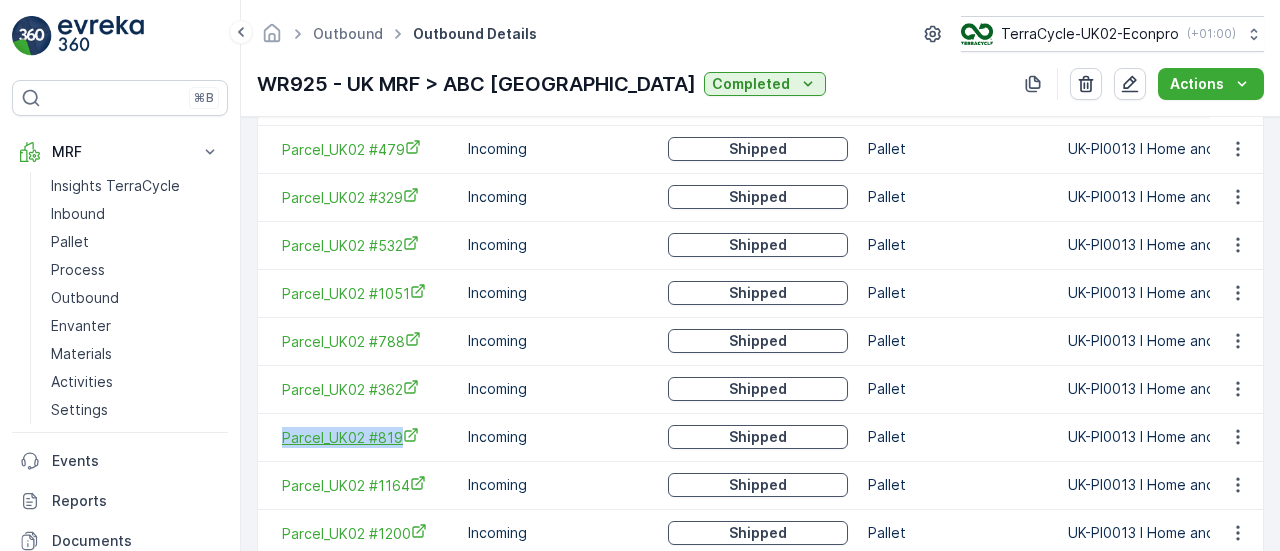 drag, startPoint x: 273, startPoint y: 443, endPoint x: 399, endPoint y: 439, distance: 126.06348 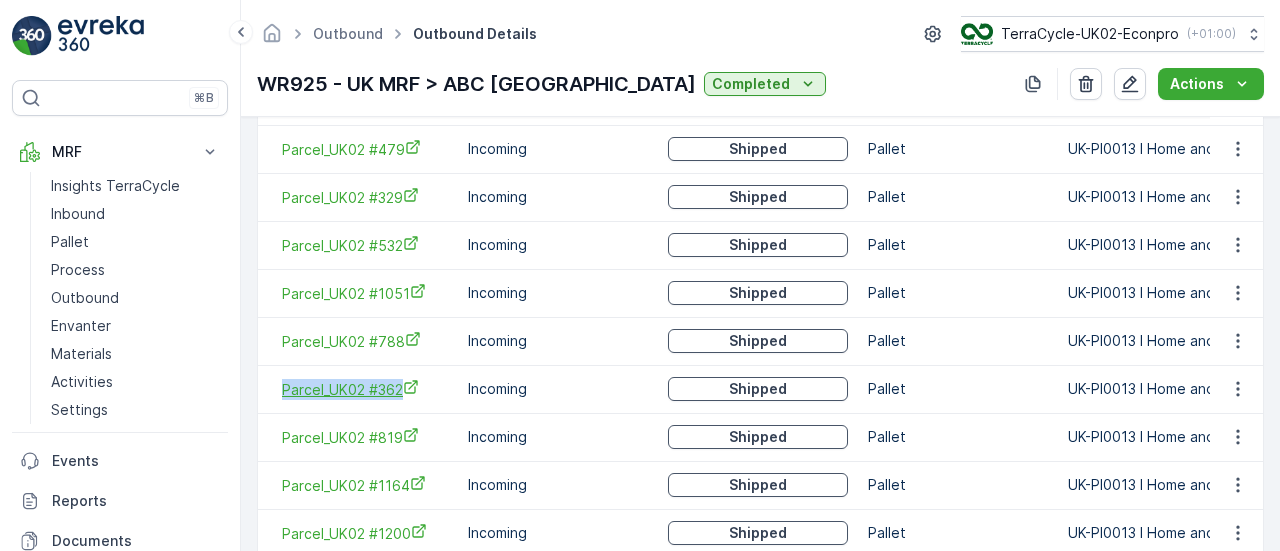 drag, startPoint x: 273, startPoint y: 387, endPoint x: 404, endPoint y: 393, distance: 131.13733 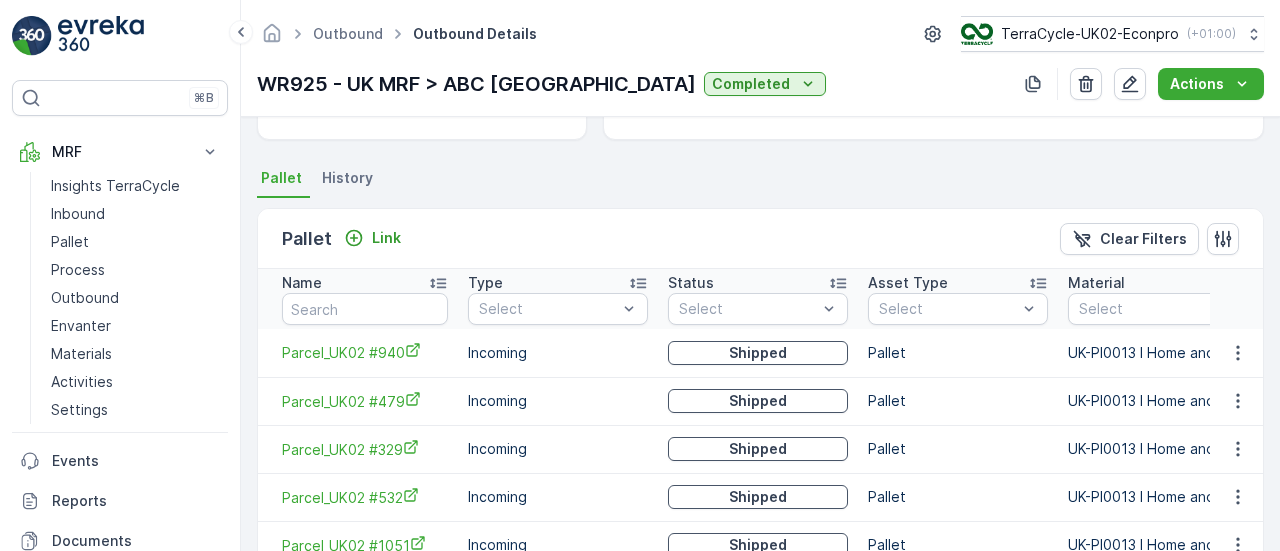 scroll, scrollTop: 394, scrollLeft: 0, axis: vertical 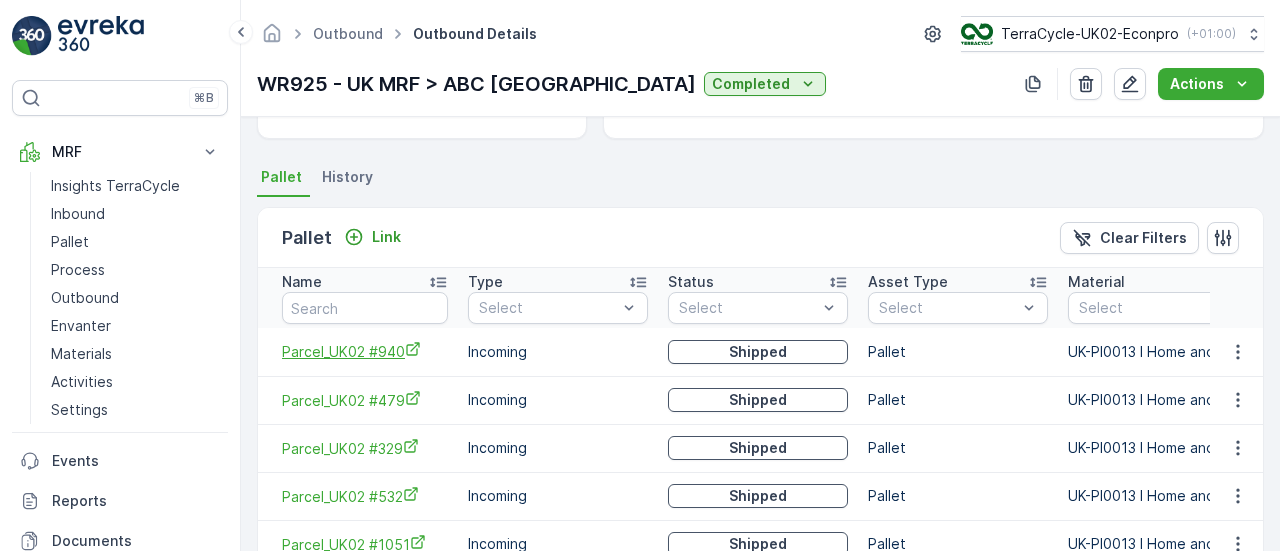 click on "Parcel_UK02 #940" at bounding box center [365, 351] 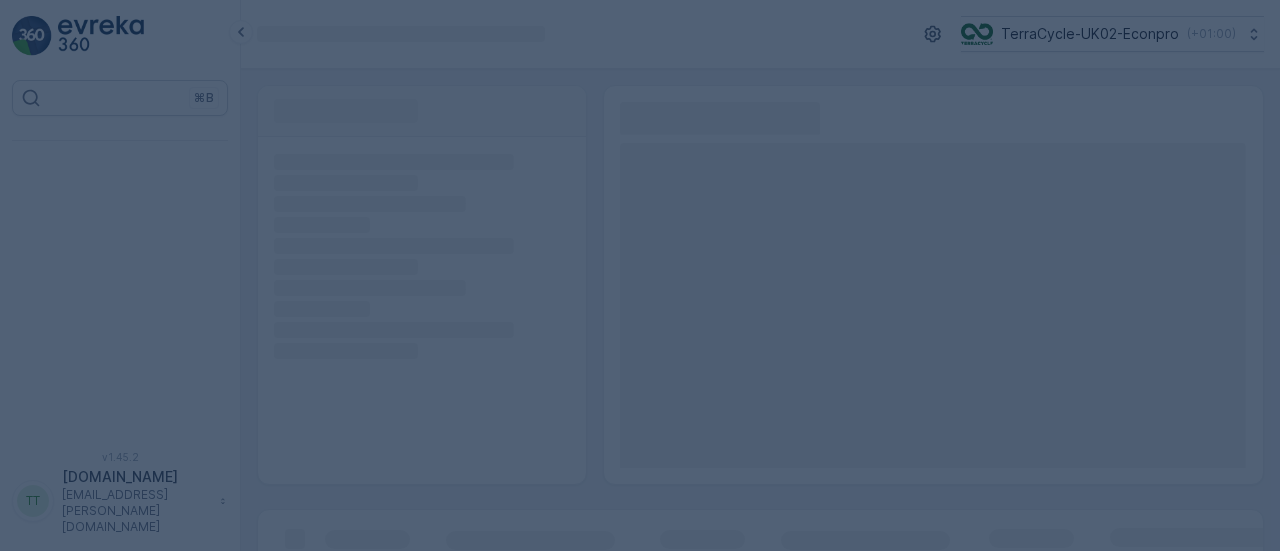 scroll, scrollTop: 0, scrollLeft: 0, axis: both 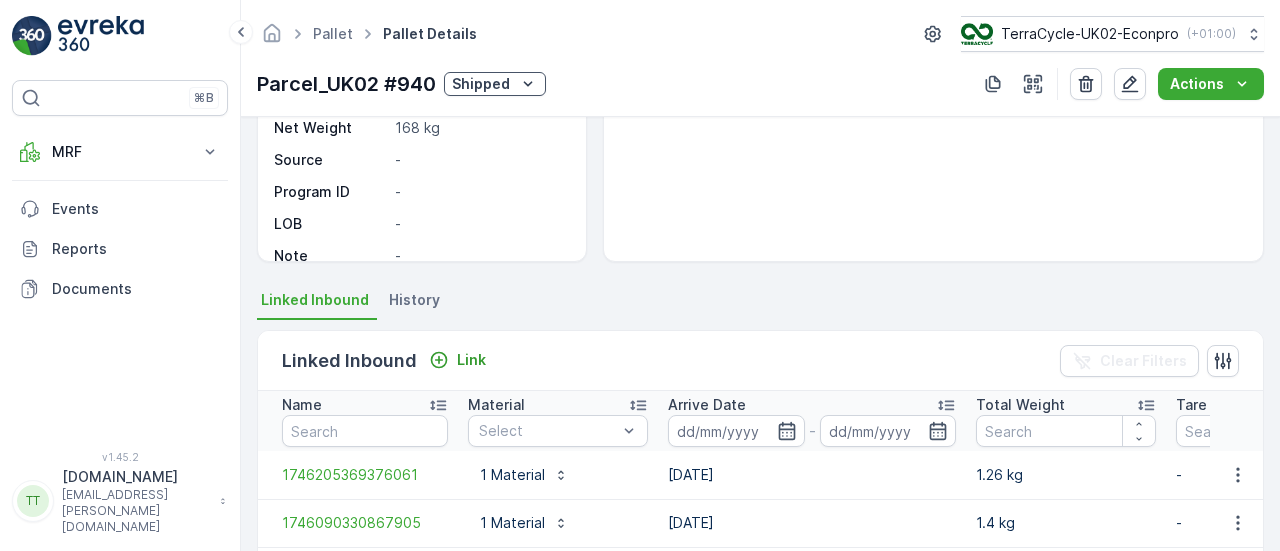 click on "History" at bounding box center (414, 300) 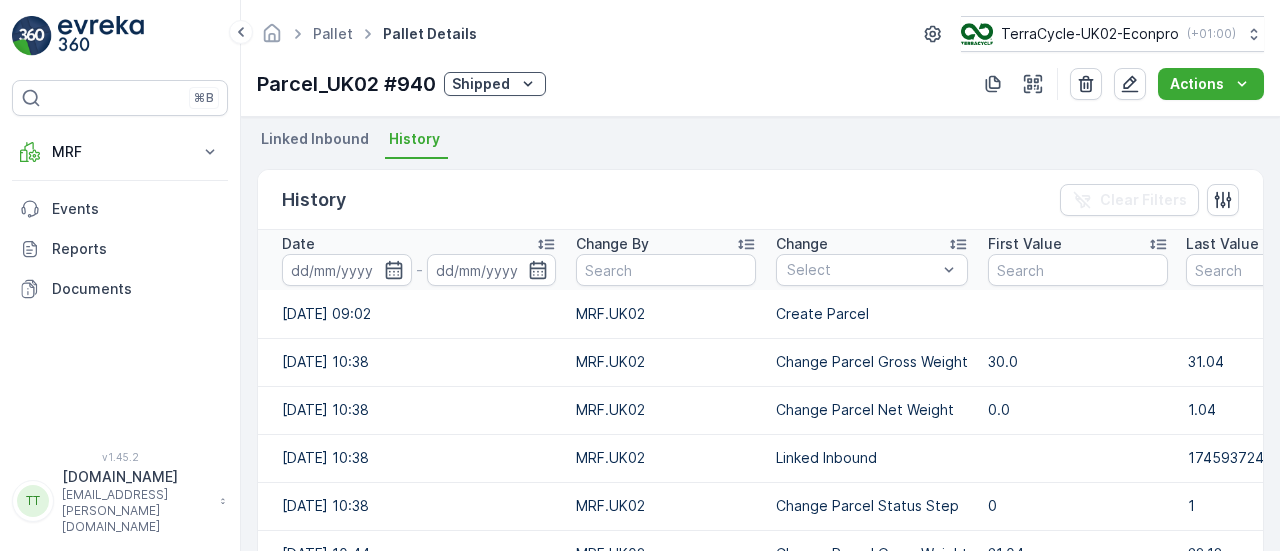 scroll, scrollTop: 433, scrollLeft: 0, axis: vertical 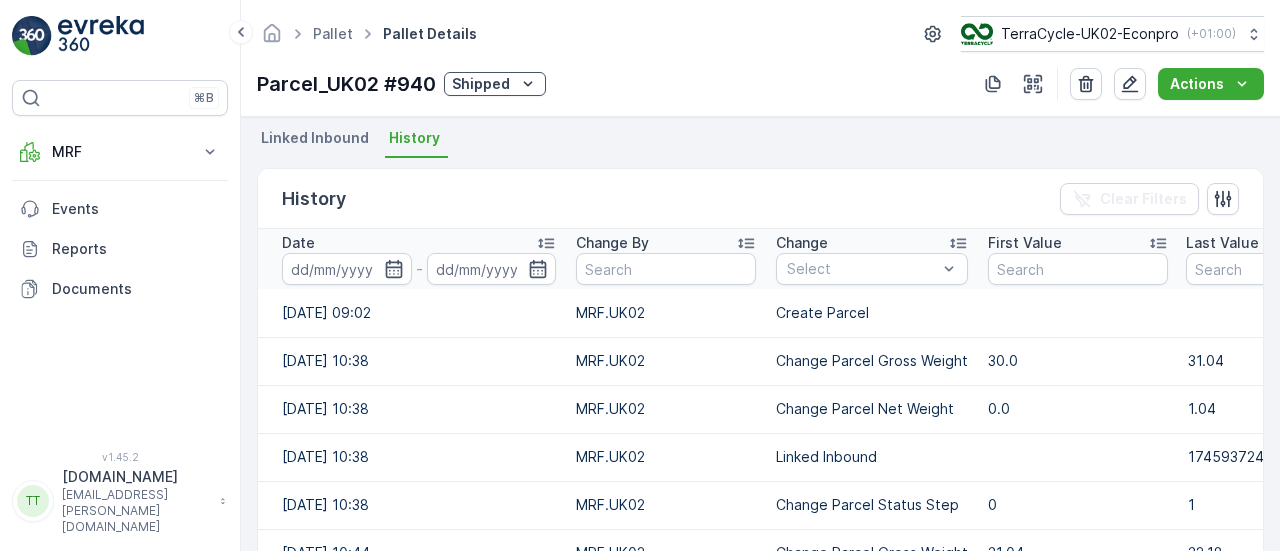 click 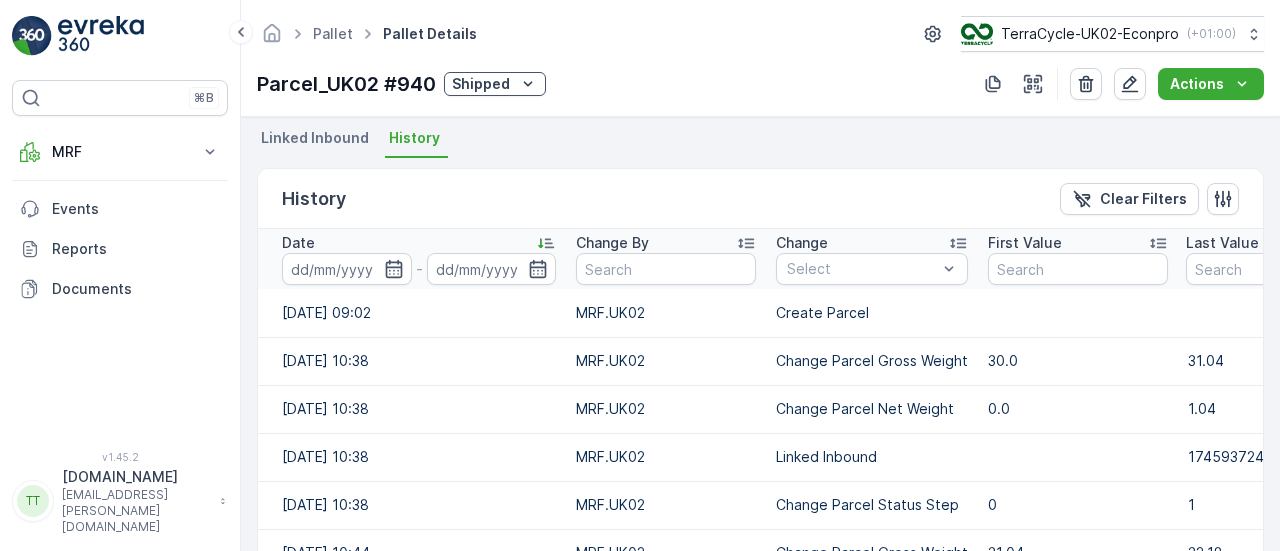 click 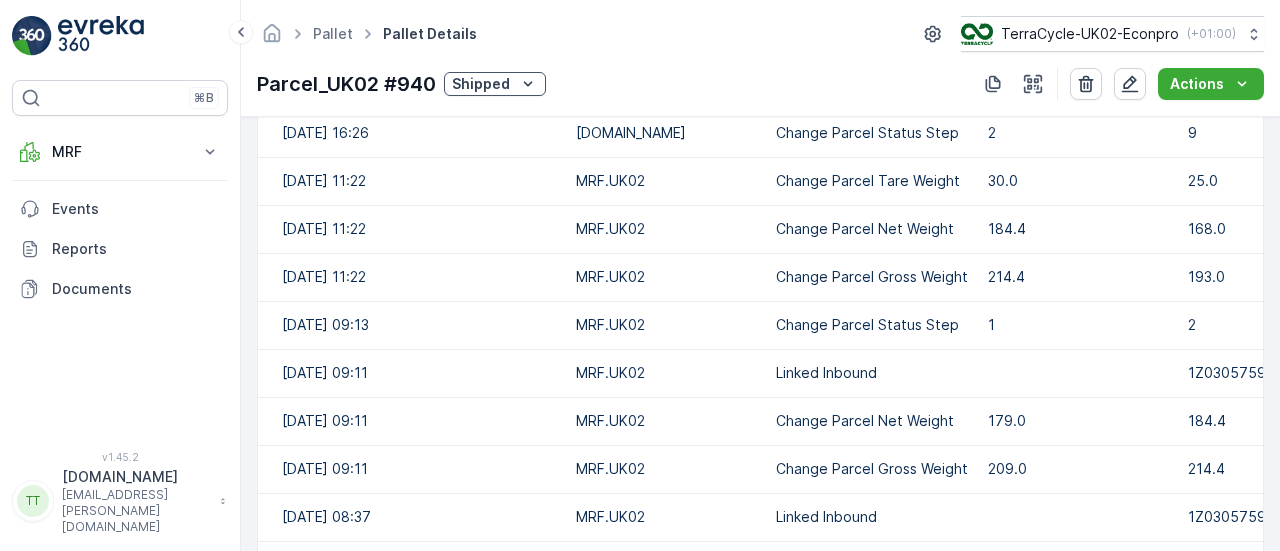 scroll, scrollTop: 715, scrollLeft: 0, axis: vertical 